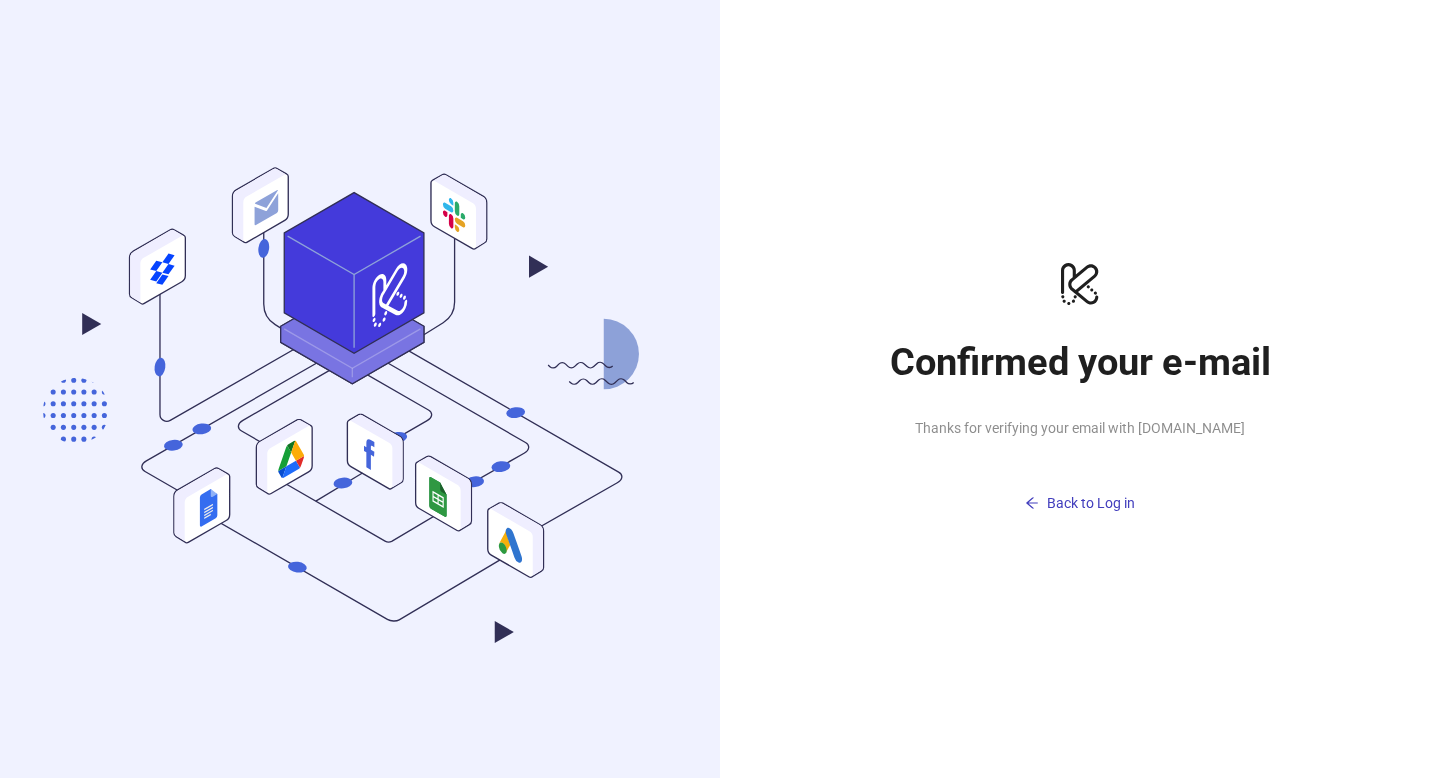 scroll, scrollTop: 0, scrollLeft: 0, axis: both 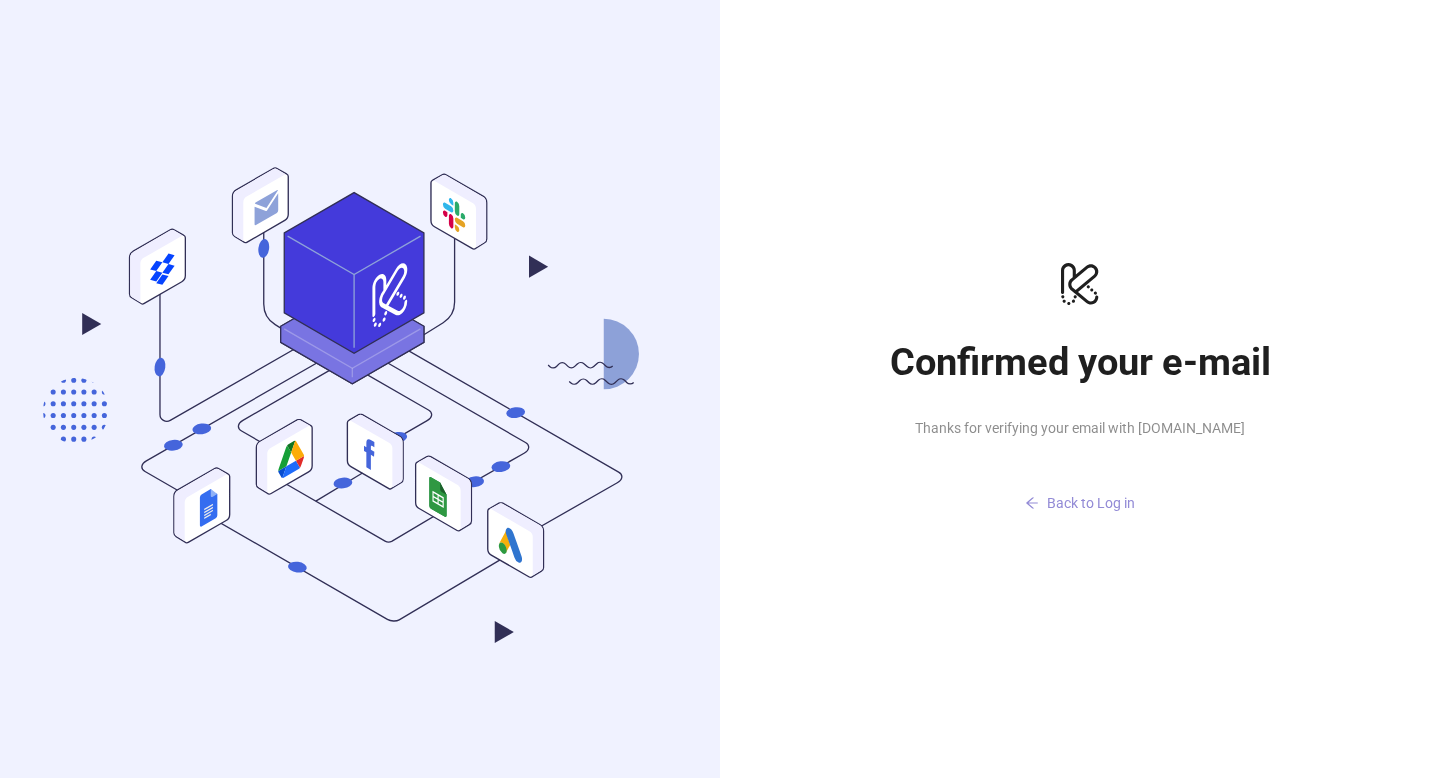 click on "Back to Log in" at bounding box center (1091, 503) 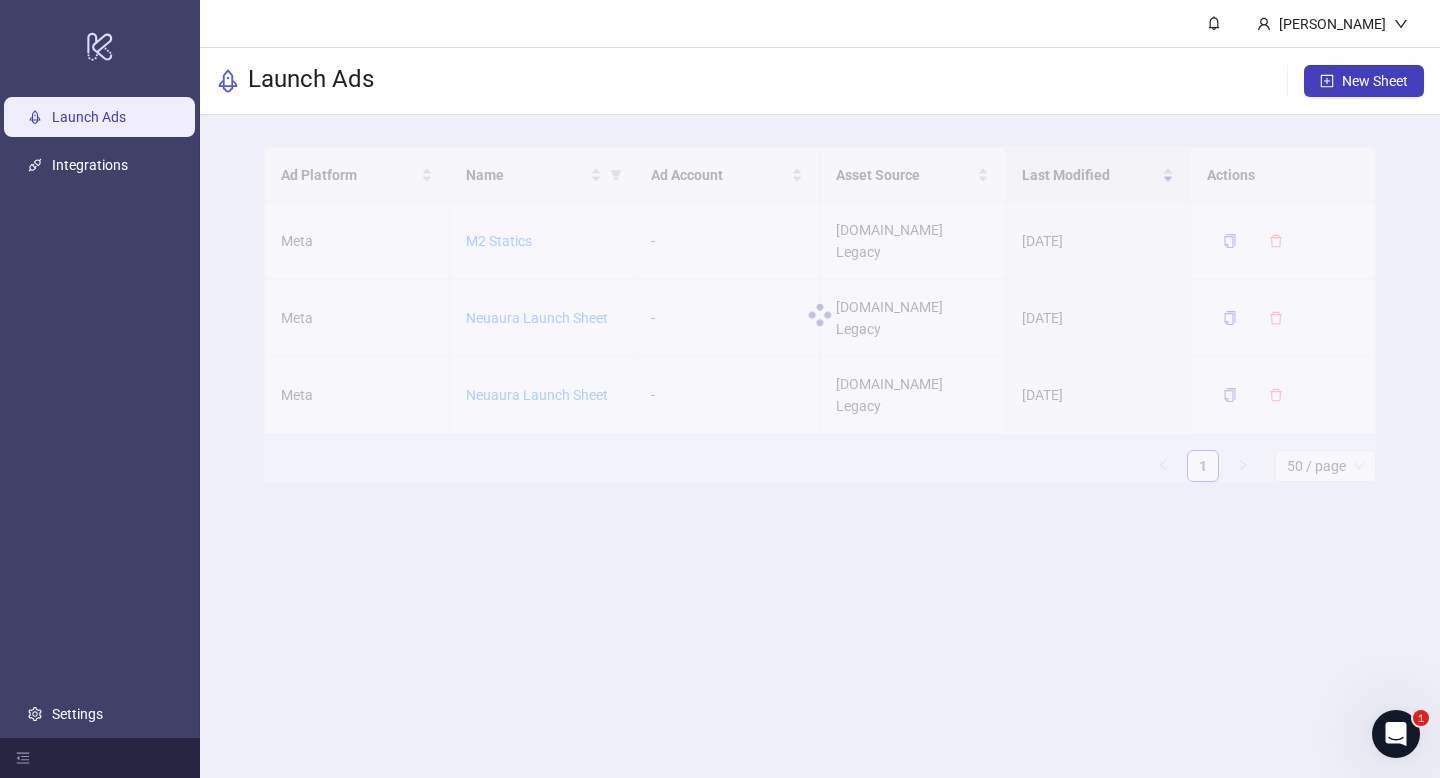 scroll, scrollTop: 0, scrollLeft: 0, axis: both 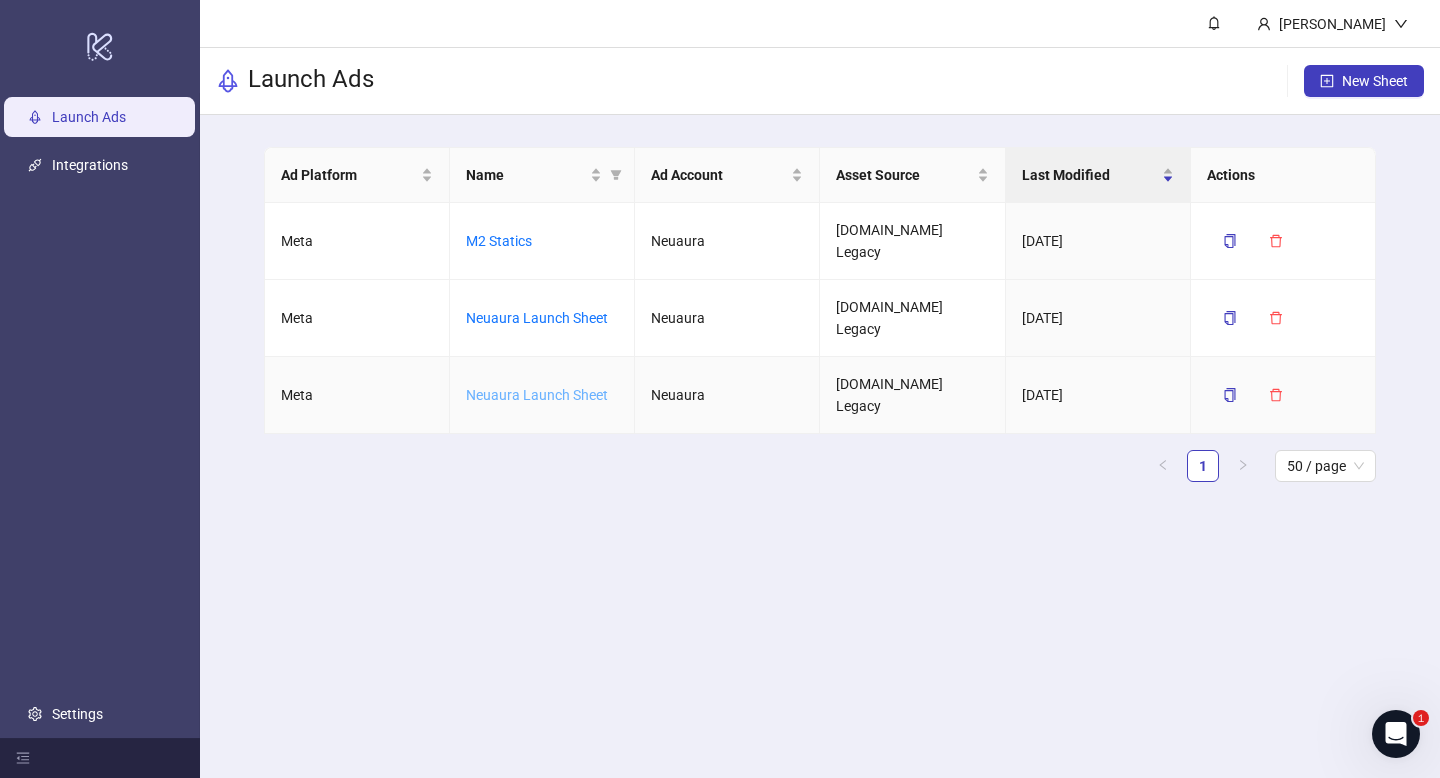 click on "Neuaura Launch Sheet" at bounding box center (537, 395) 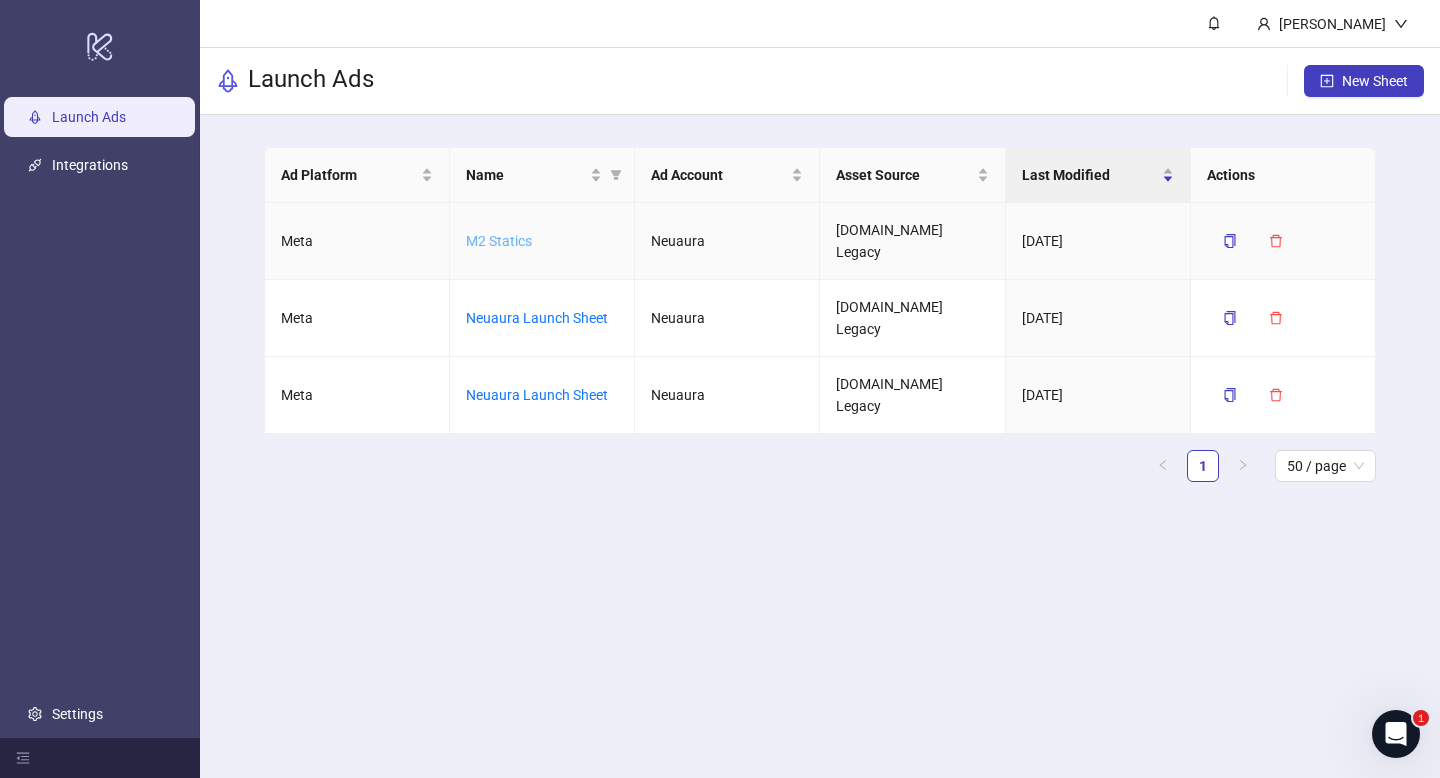 click on "M2 Statics" at bounding box center [499, 241] 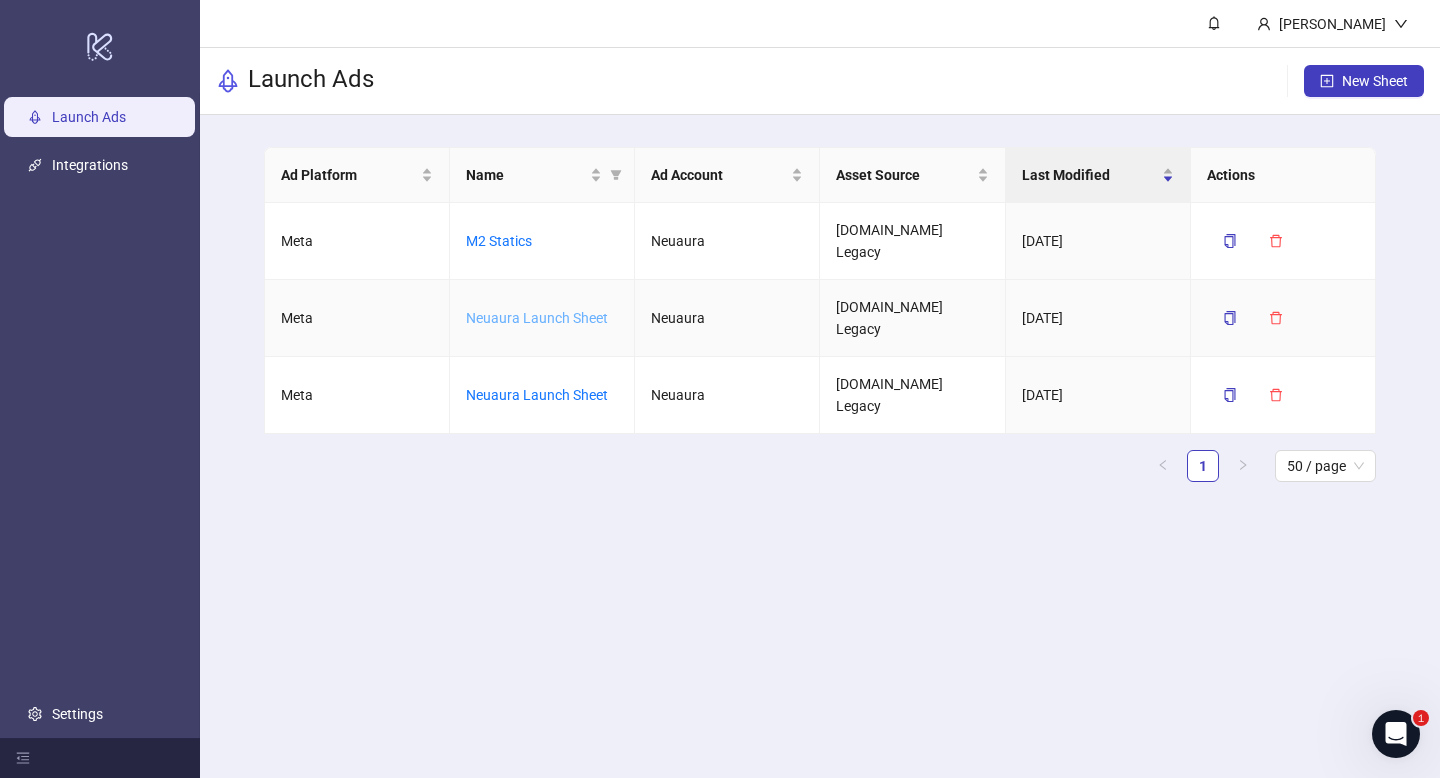 click on "Neuaura Launch Sheet" at bounding box center (537, 318) 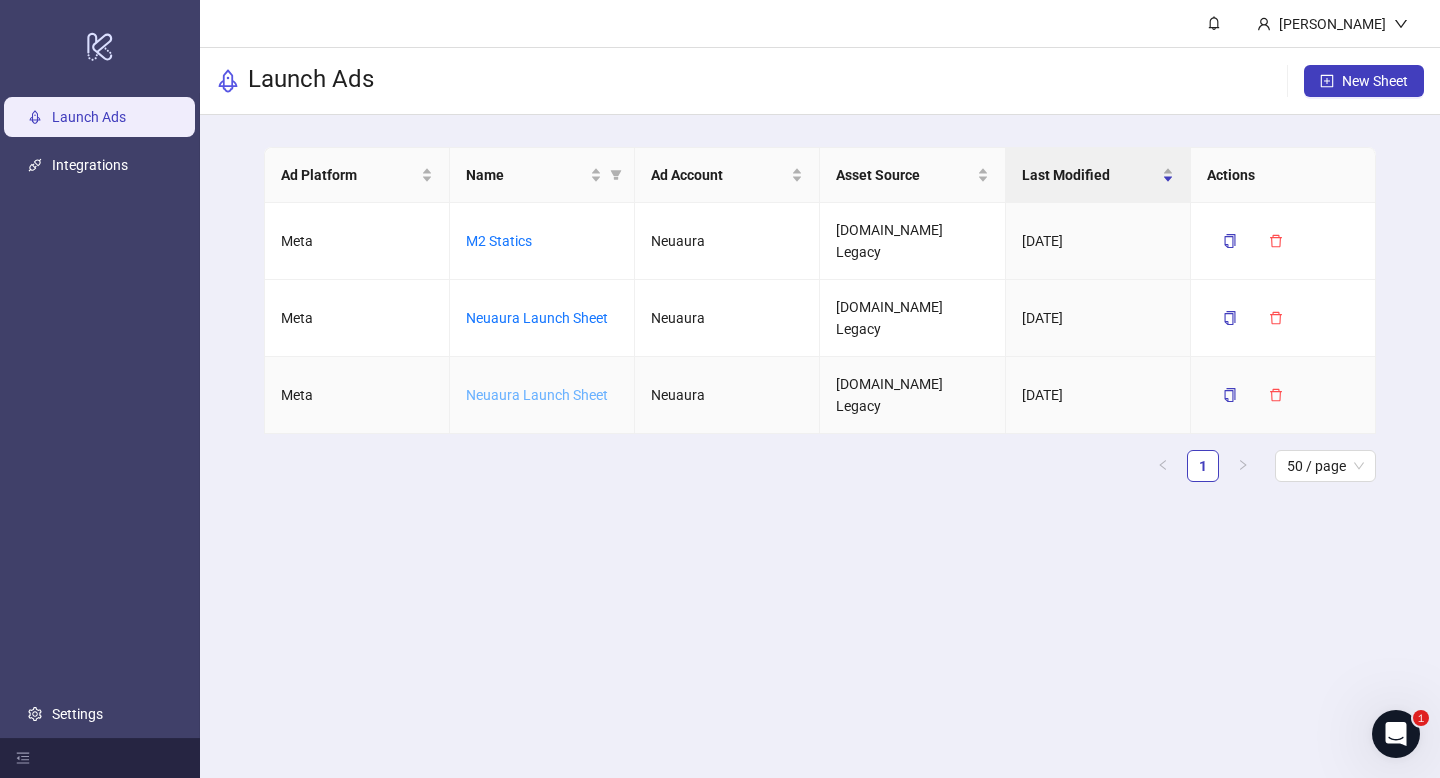 click on "Neuaura Launch Sheet" at bounding box center [537, 395] 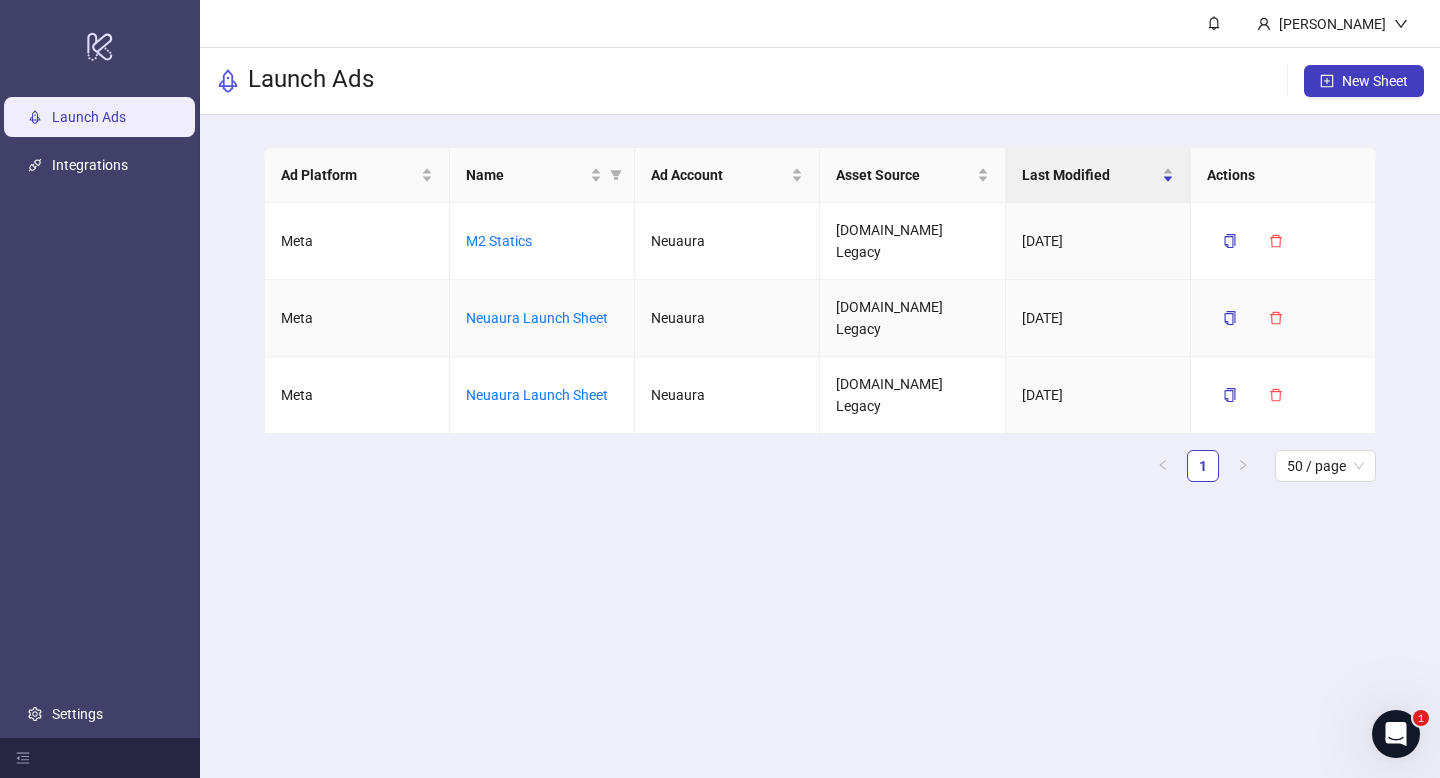 click on "Neuaura Launch Sheet" at bounding box center (542, 318) 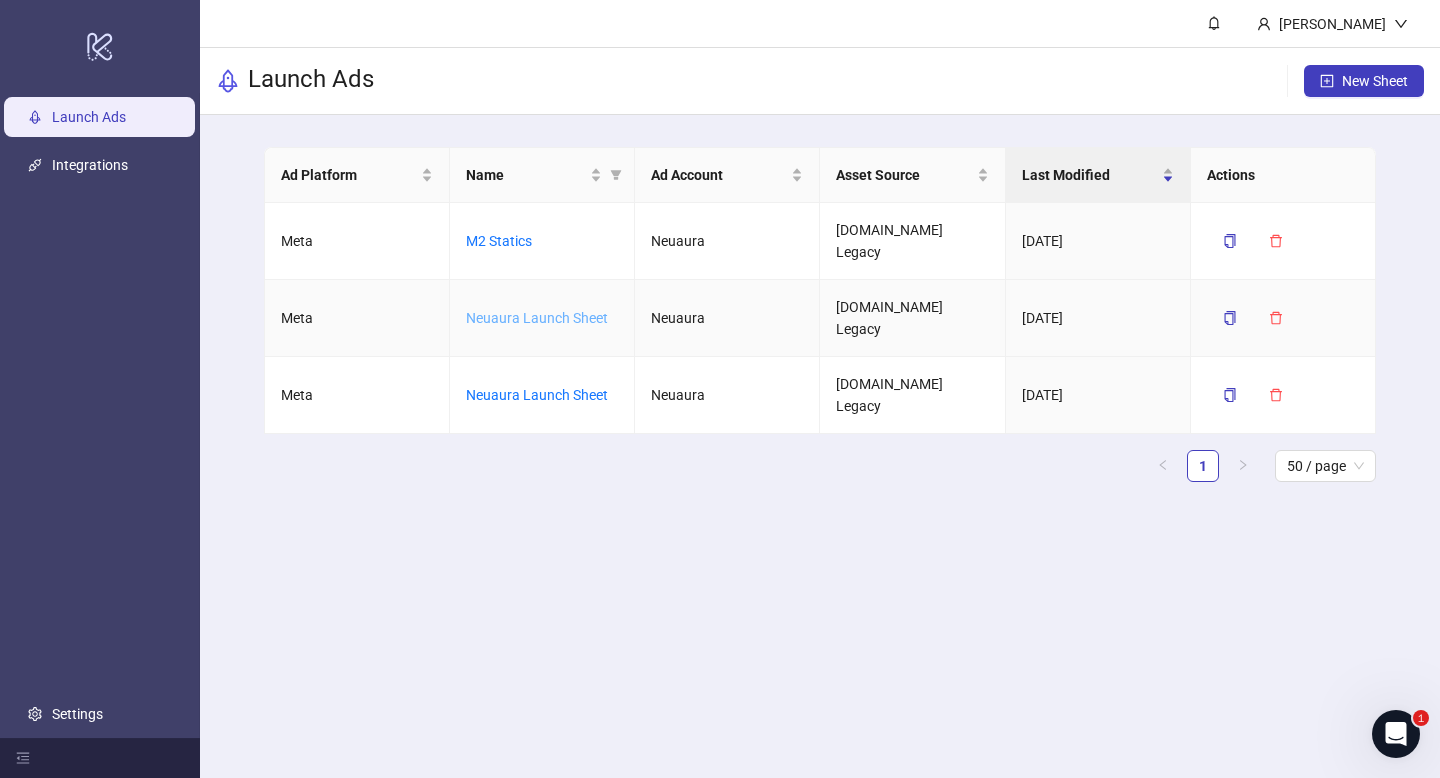 click on "Neuaura Launch Sheet" at bounding box center (537, 318) 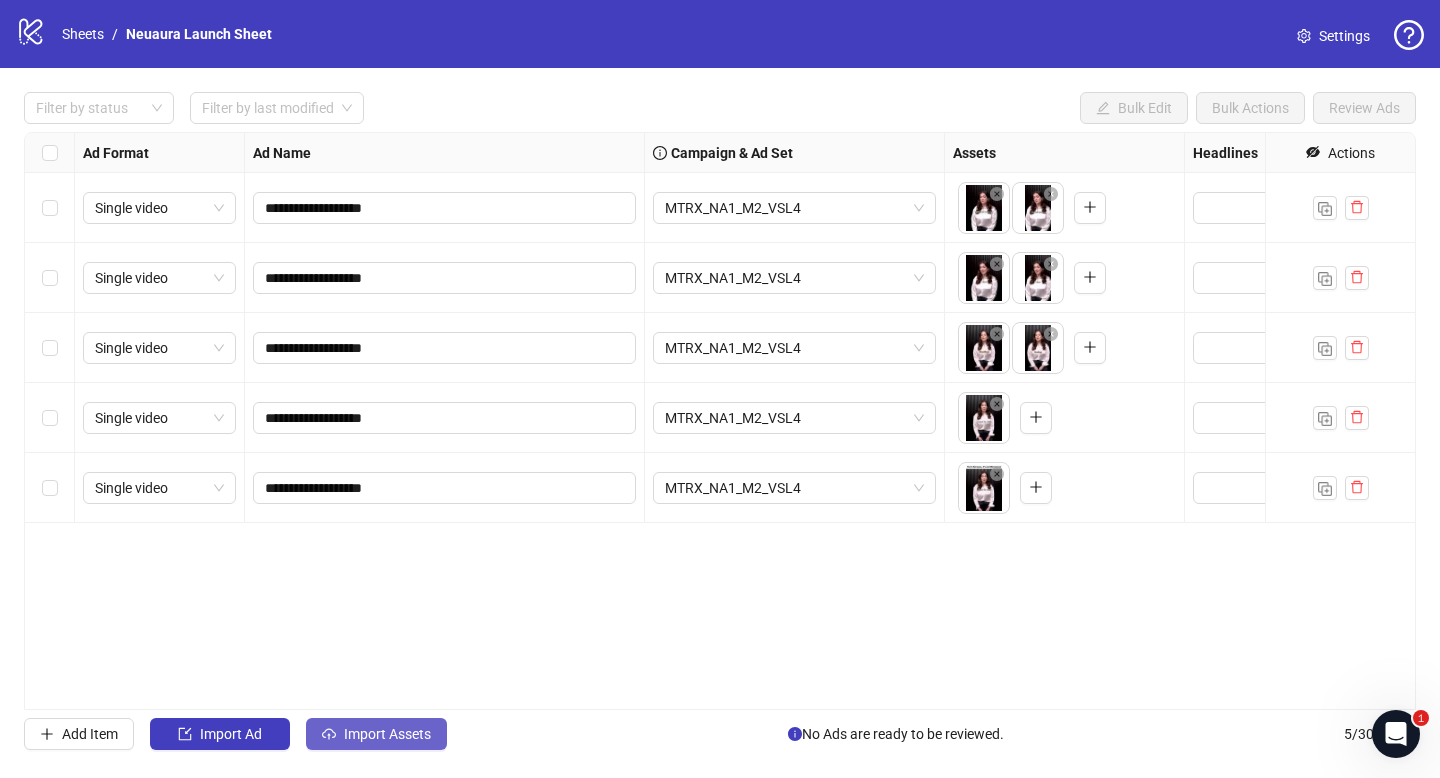 click on "Import Assets" at bounding box center (387, 734) 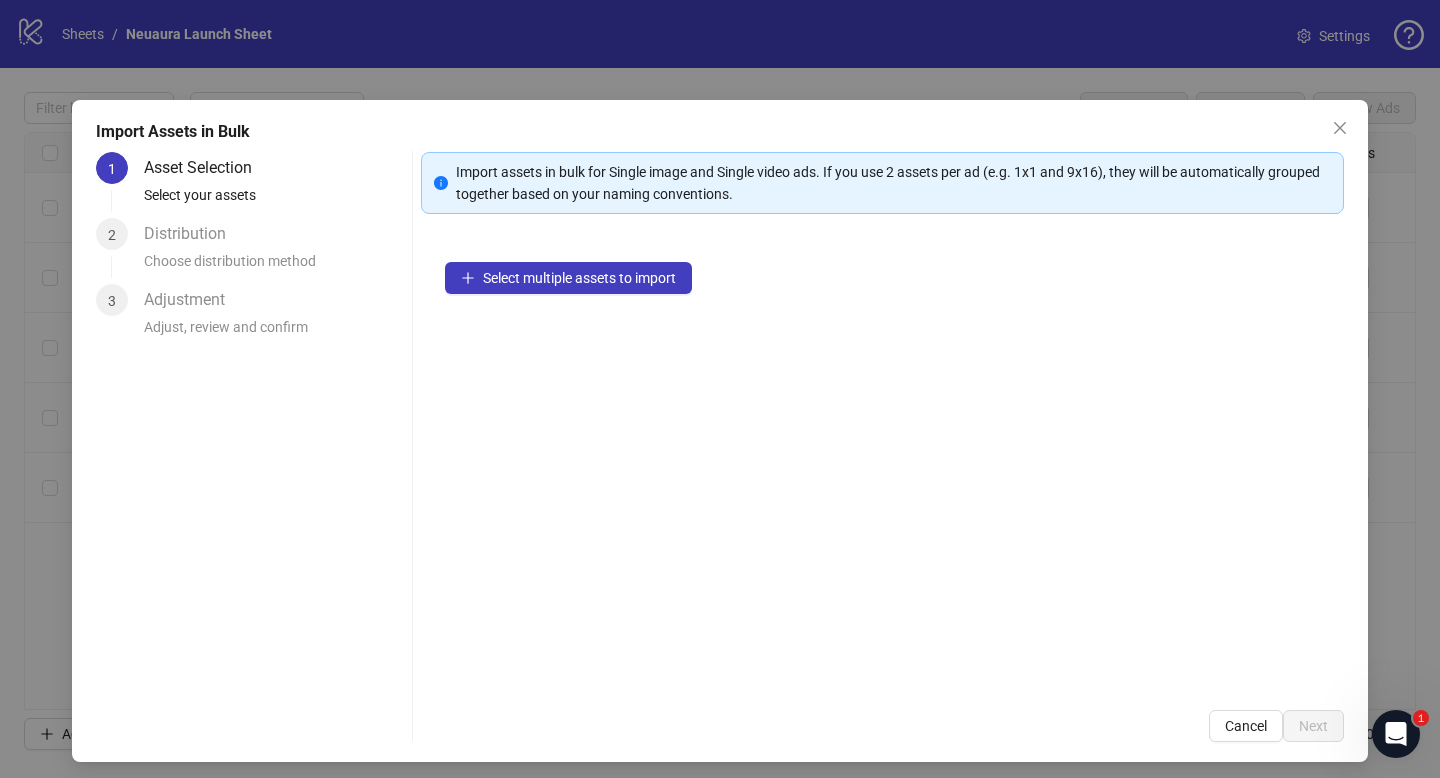 click on "Import Assets in Bulk 1 Asset Selection Select your assets 2 Distribution Choose distribution method 3 Adjustment Adjust, review and confirm Import assets in bulk for Single image and Single video ads. If you use 2 assets per ad (e.g. 1x1 and 9x16), they will be automatically grouped together based on your naming conventions. Select multiple assets to import Cancel Next" at bounding box center (720, 389) 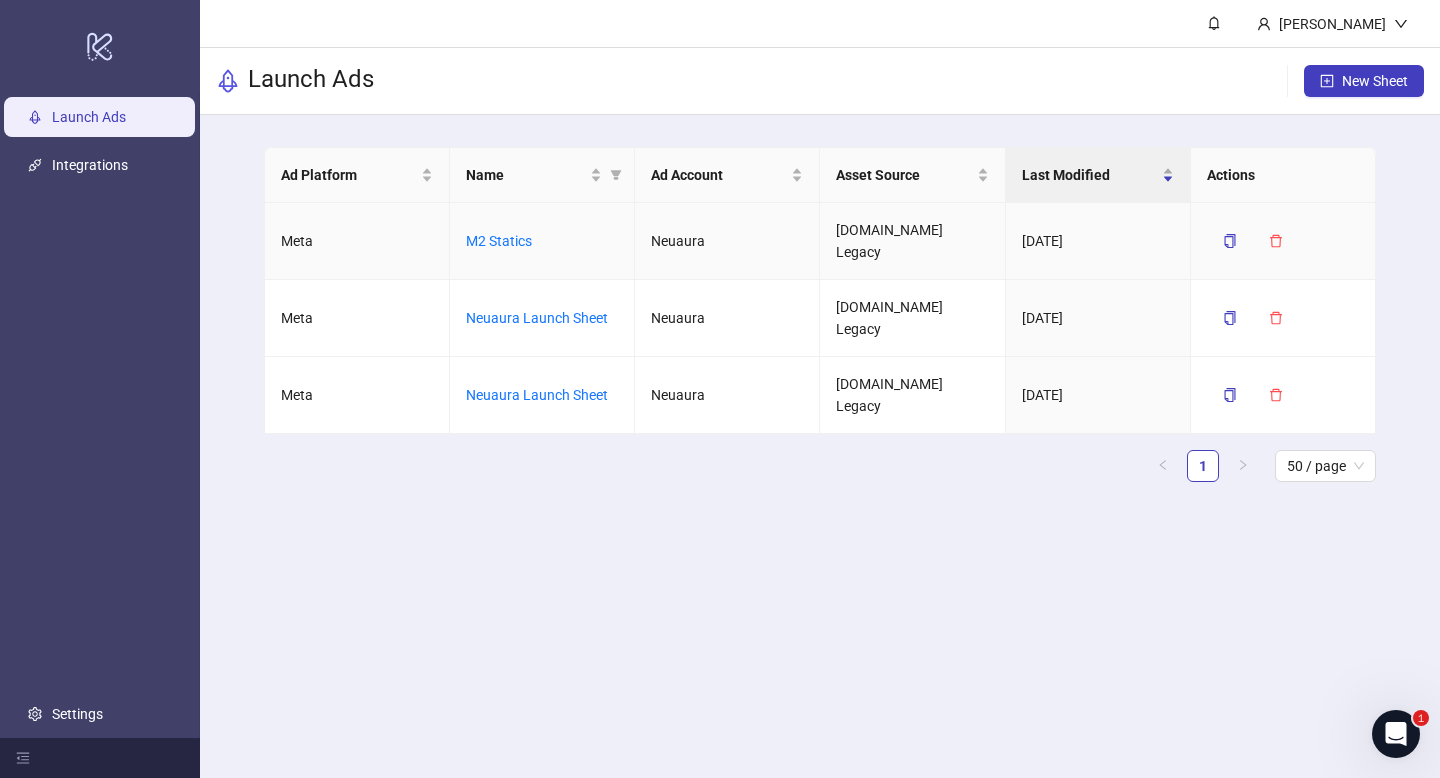click on "M2 Statics" at bounding box center (542, 241) 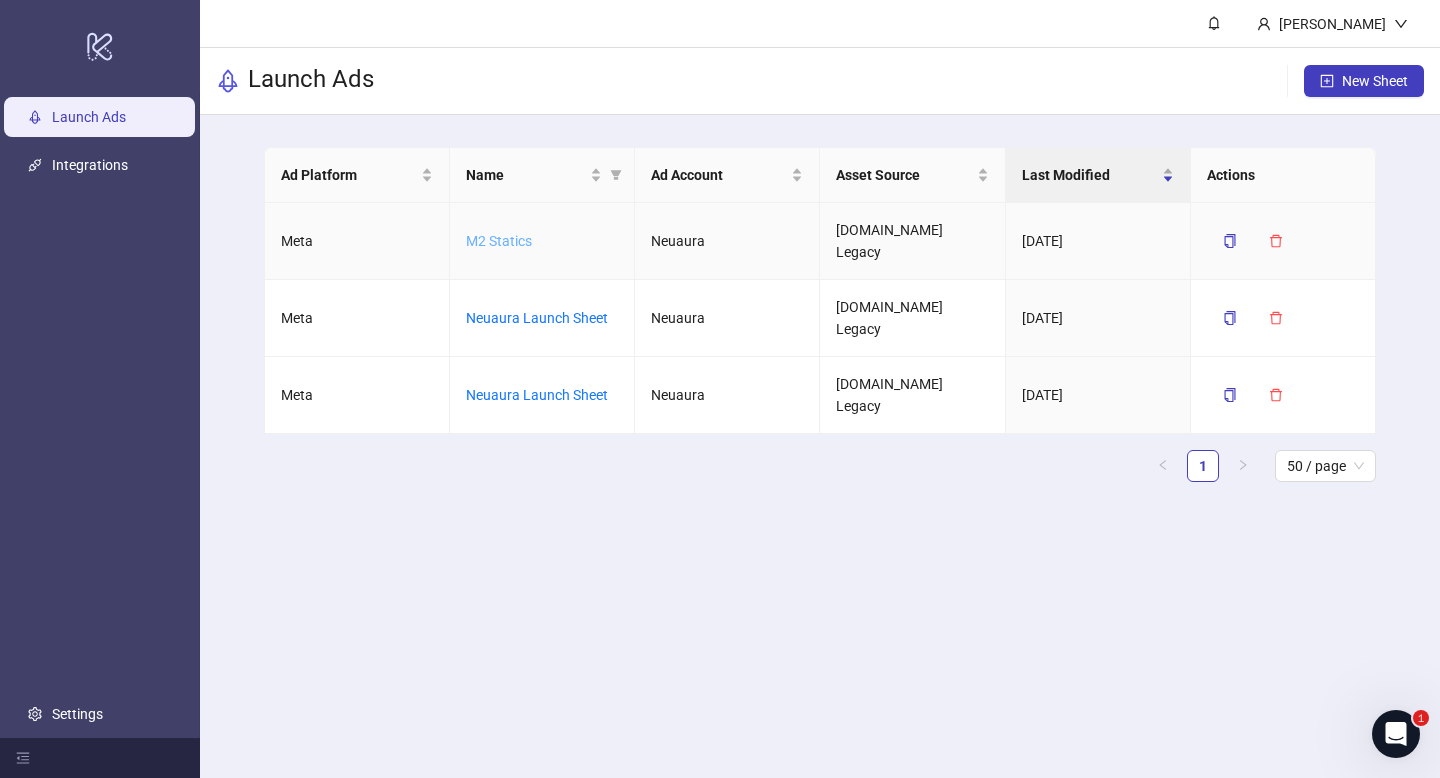 click on "M2 Statics" at bounding box center (499, 241) 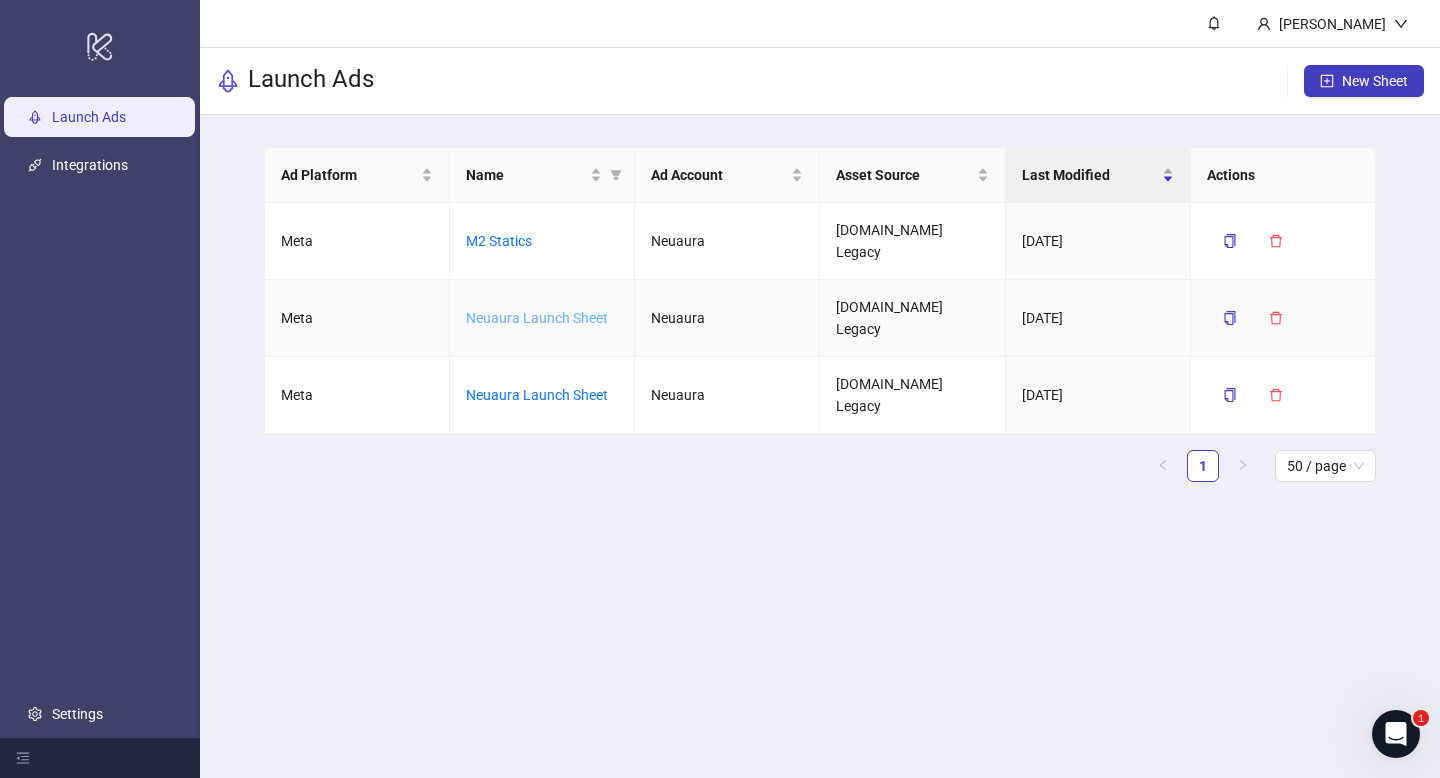 click on "Neuaura Launch Sheet" at bounding box center (537, 318) 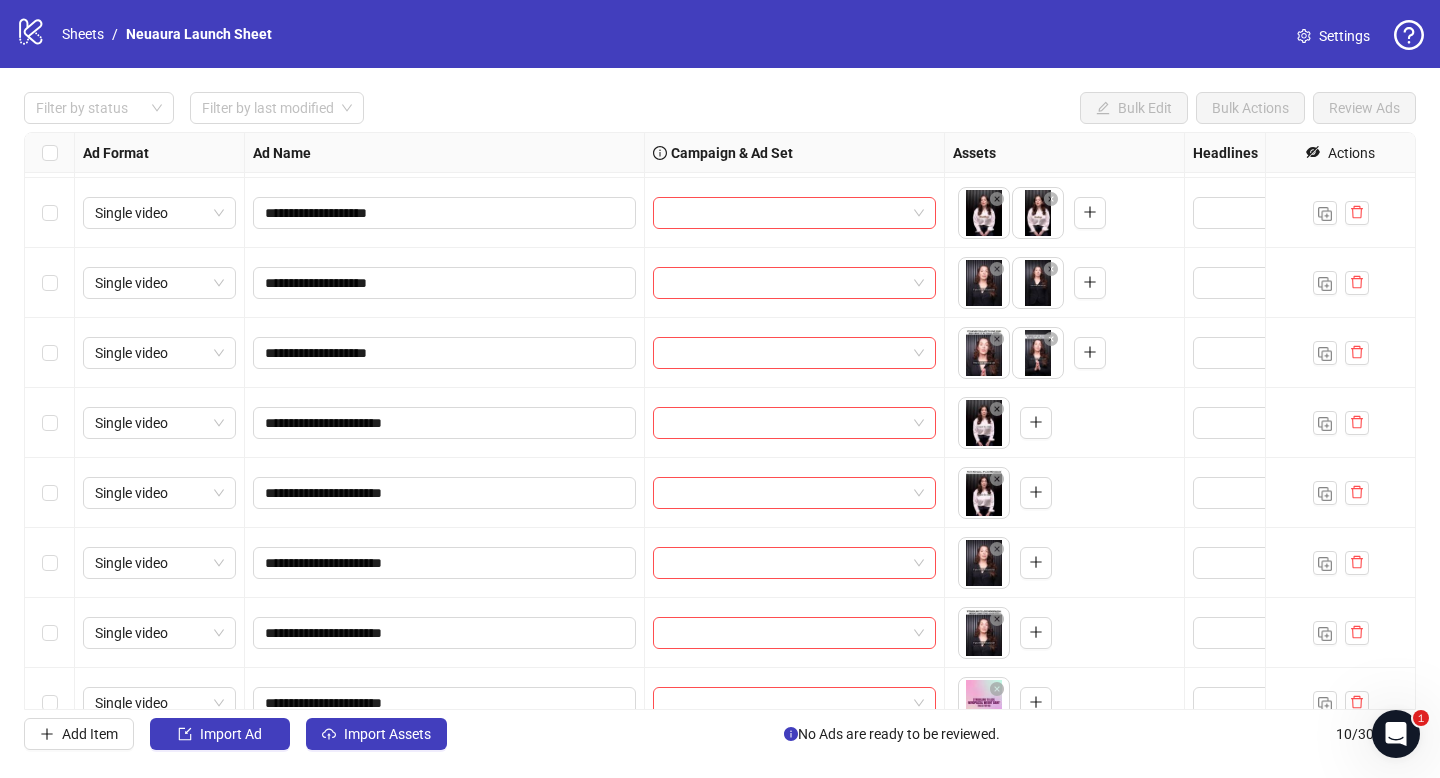 scroll, scrollTop: 164, scrollLeft: 0, axis: vertical 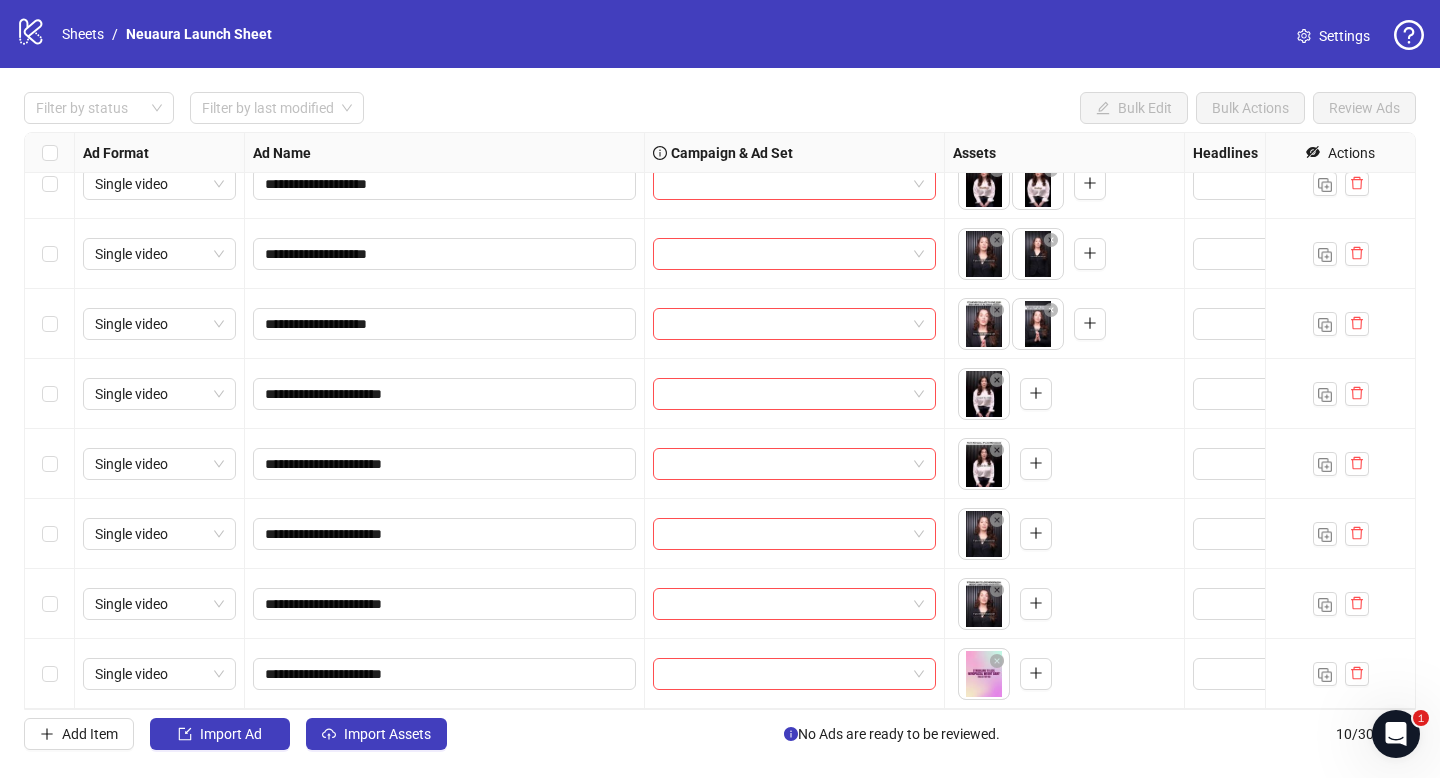 drag, startPoint x: 982, startPoint y: 682, endPoint x: 1038, endPoint y: 609, distance: 92.00543 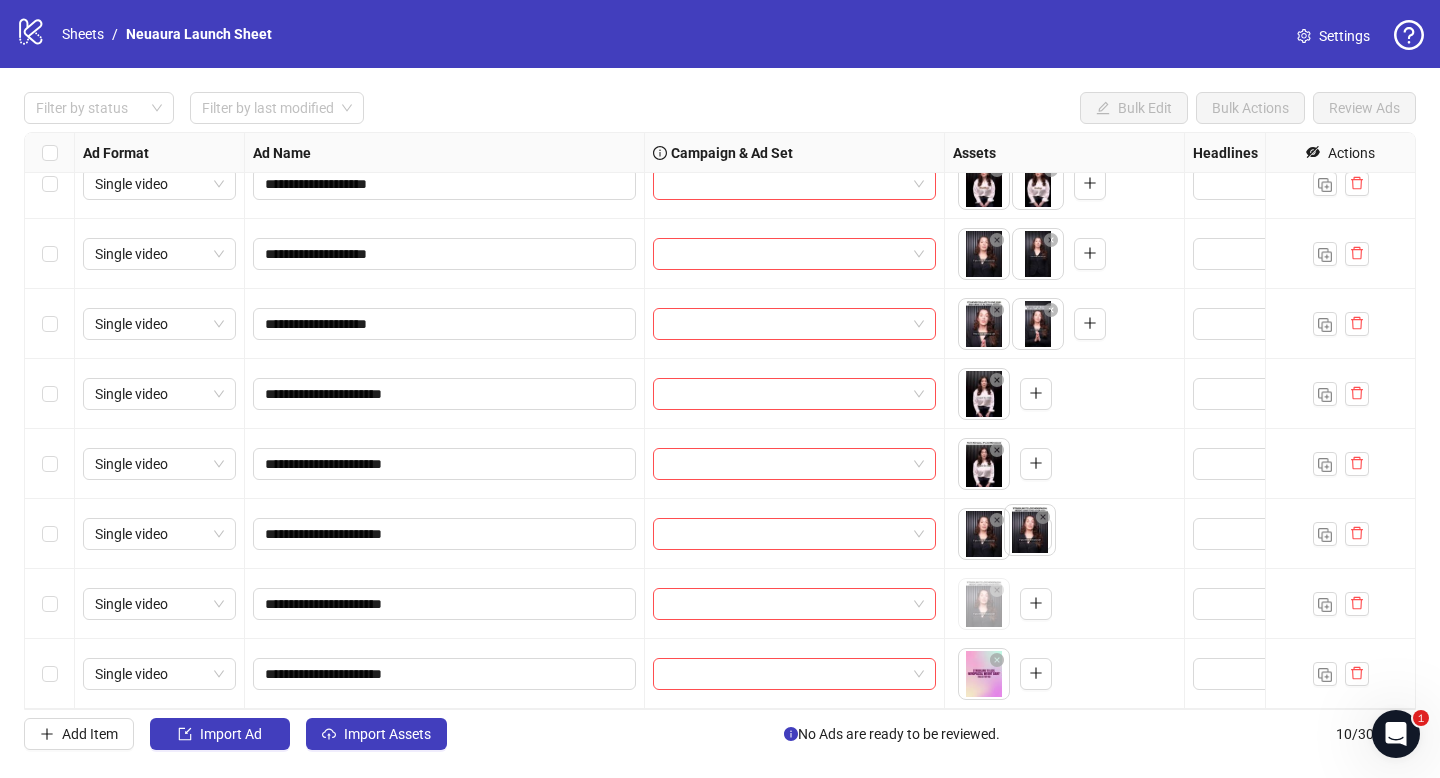 drag, startPoint x: 994, startPoint y: 604, endPoint x: 1054, endPoint y: 526, distance: 98.40732 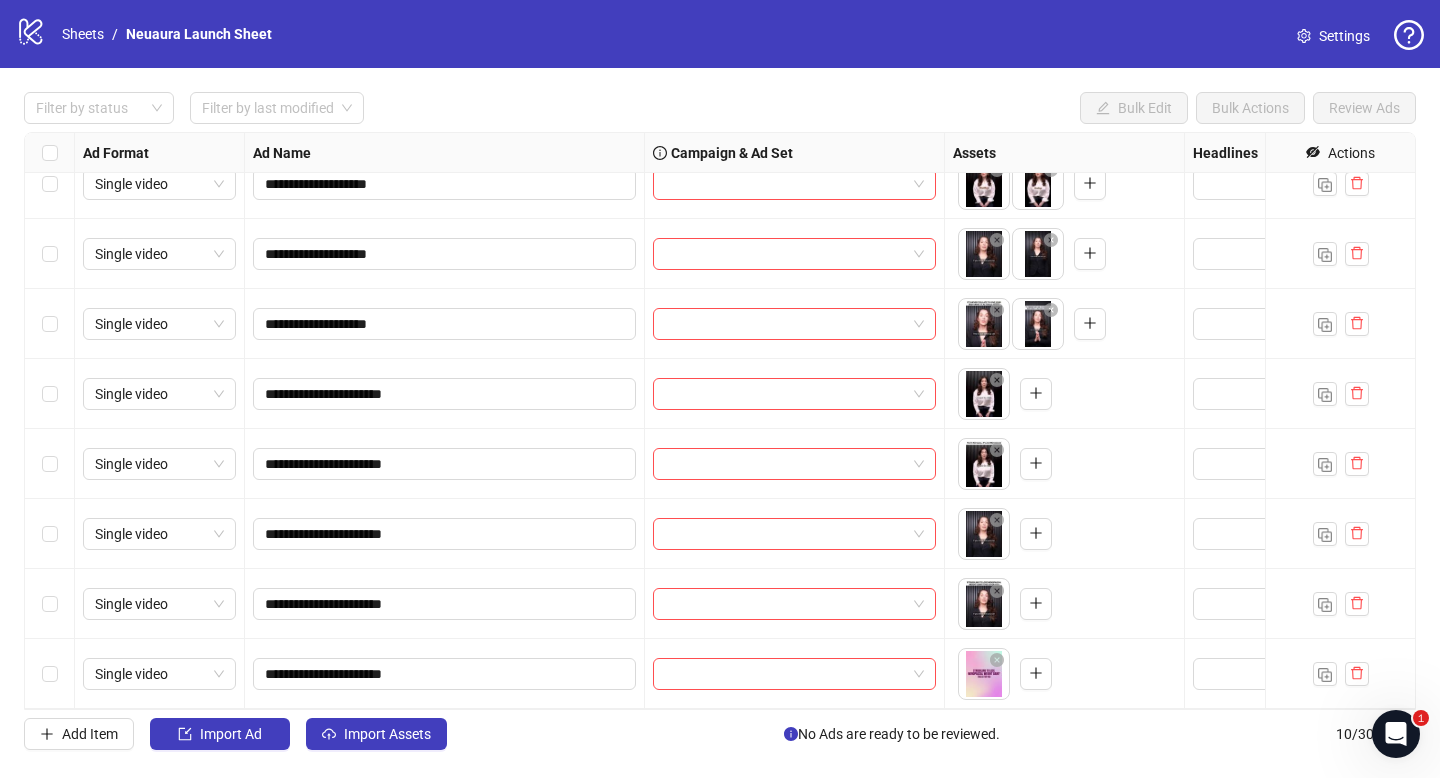 click on "**********" at bounding box center (720, 389) 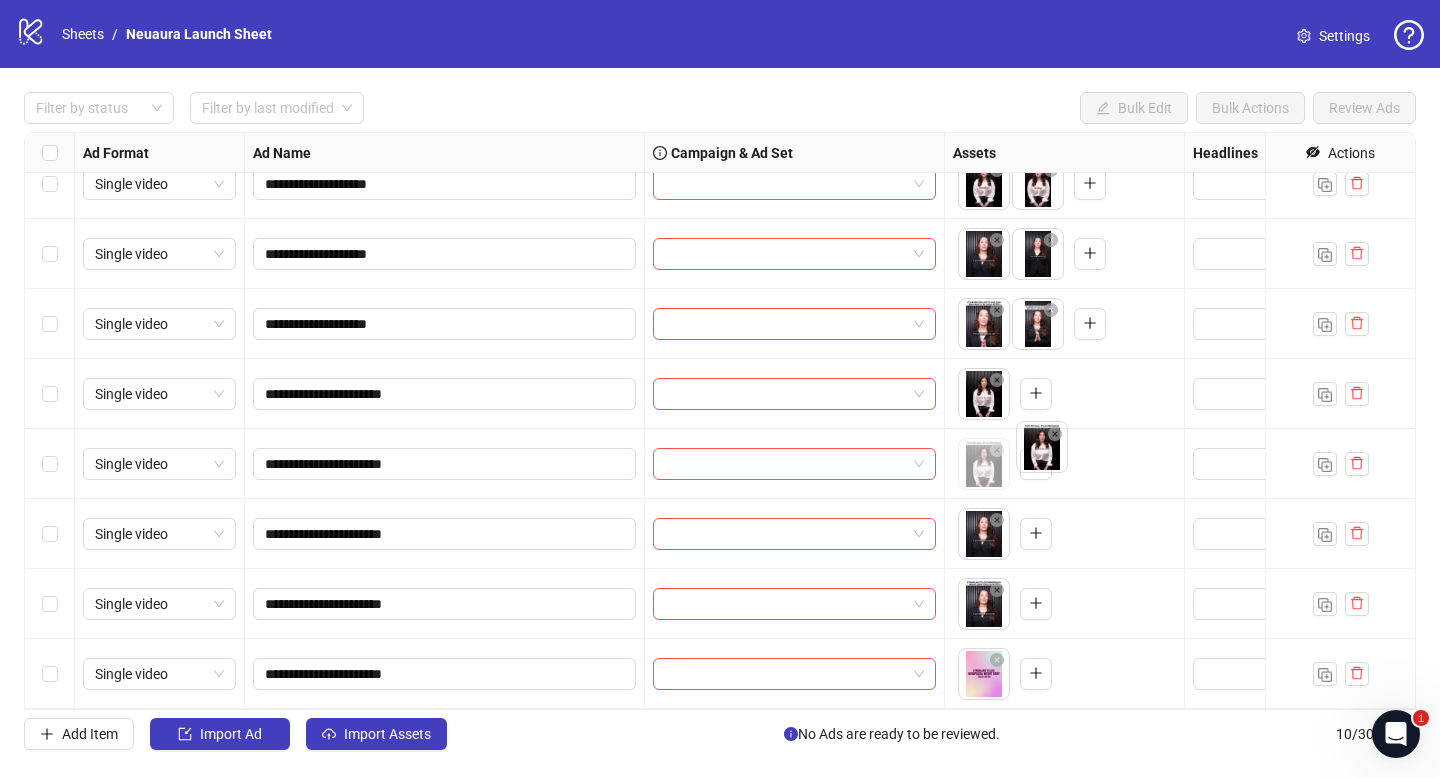 drag, startPoint x: 985, startPoint y: 473, endPoint x: 1043, endPoint y: 455, distance: 60.728905 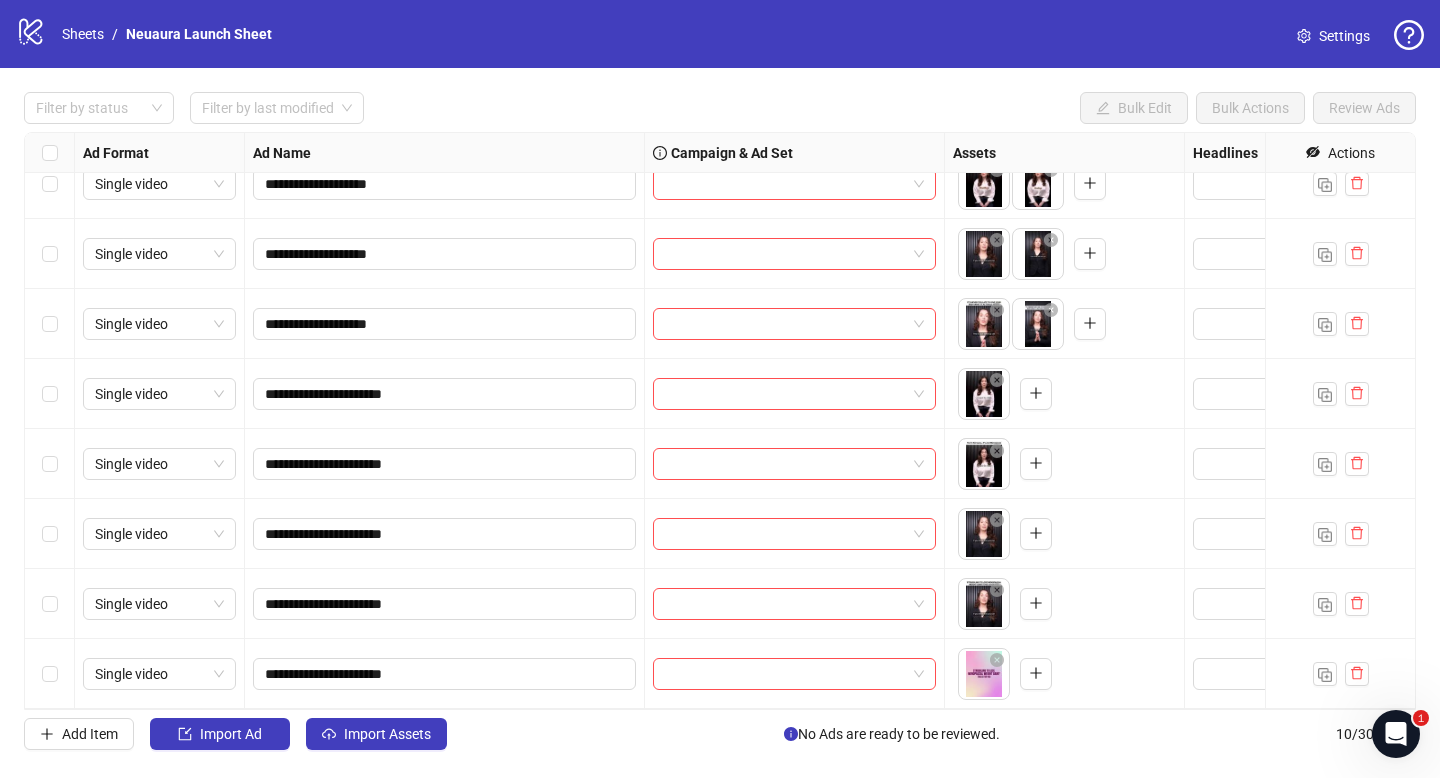 click on "**********" at bounding box center [720, 389] 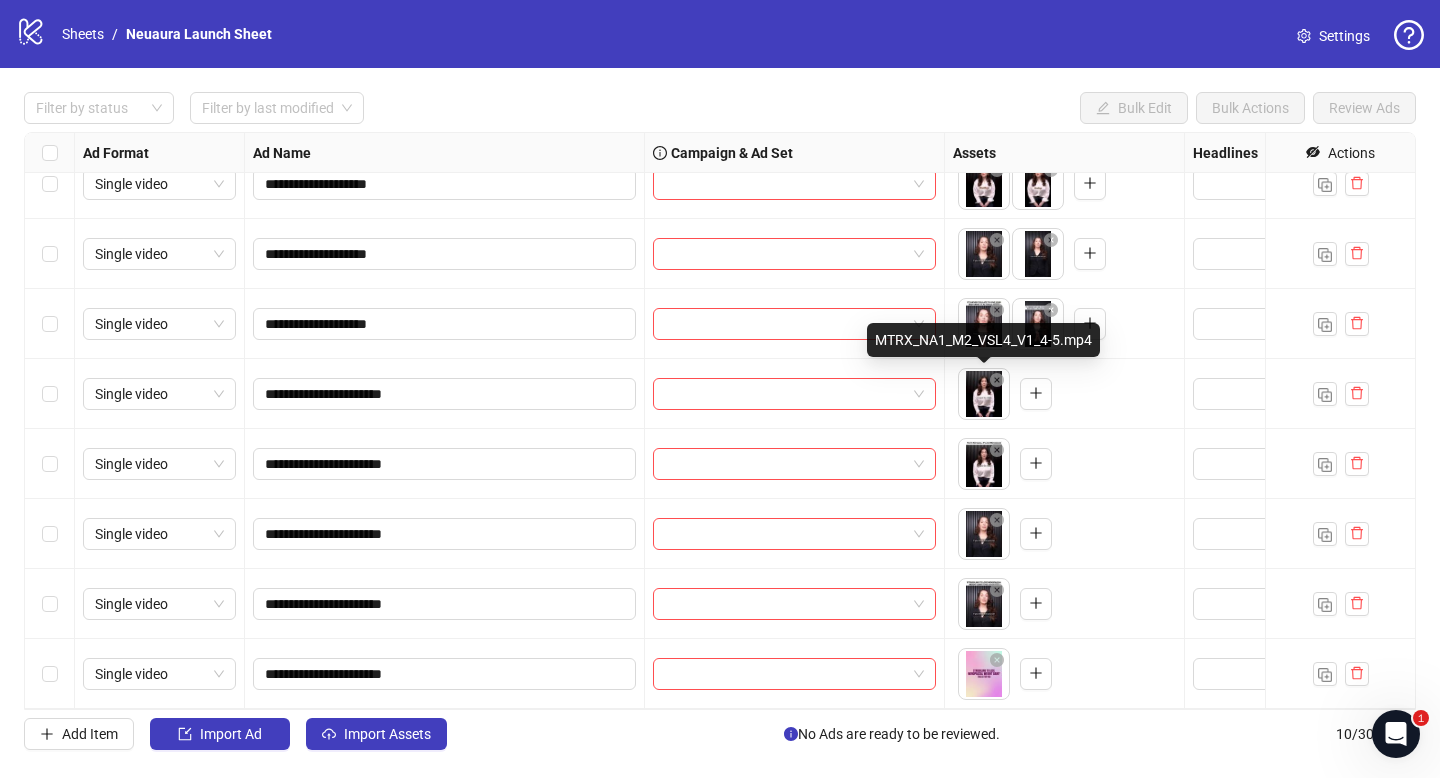 drag, startPoint x: 994, startPoint y: 390, endPoint x: 981, endPoint y: 434, distance: 45.88028 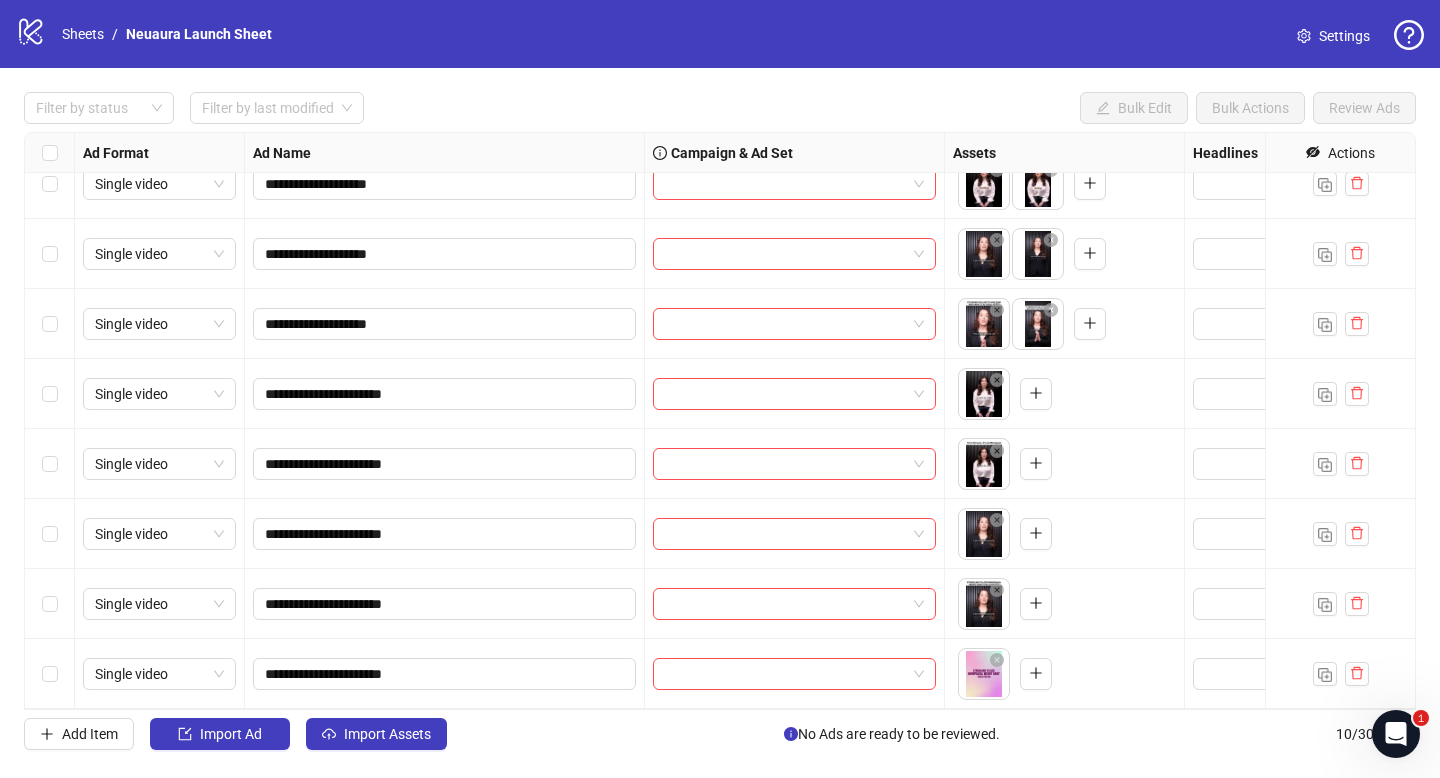 drag, startPoint x: 979, startPoint y: 474, endPoint x: 1031, endPoint y: 388, distance: 100.49876 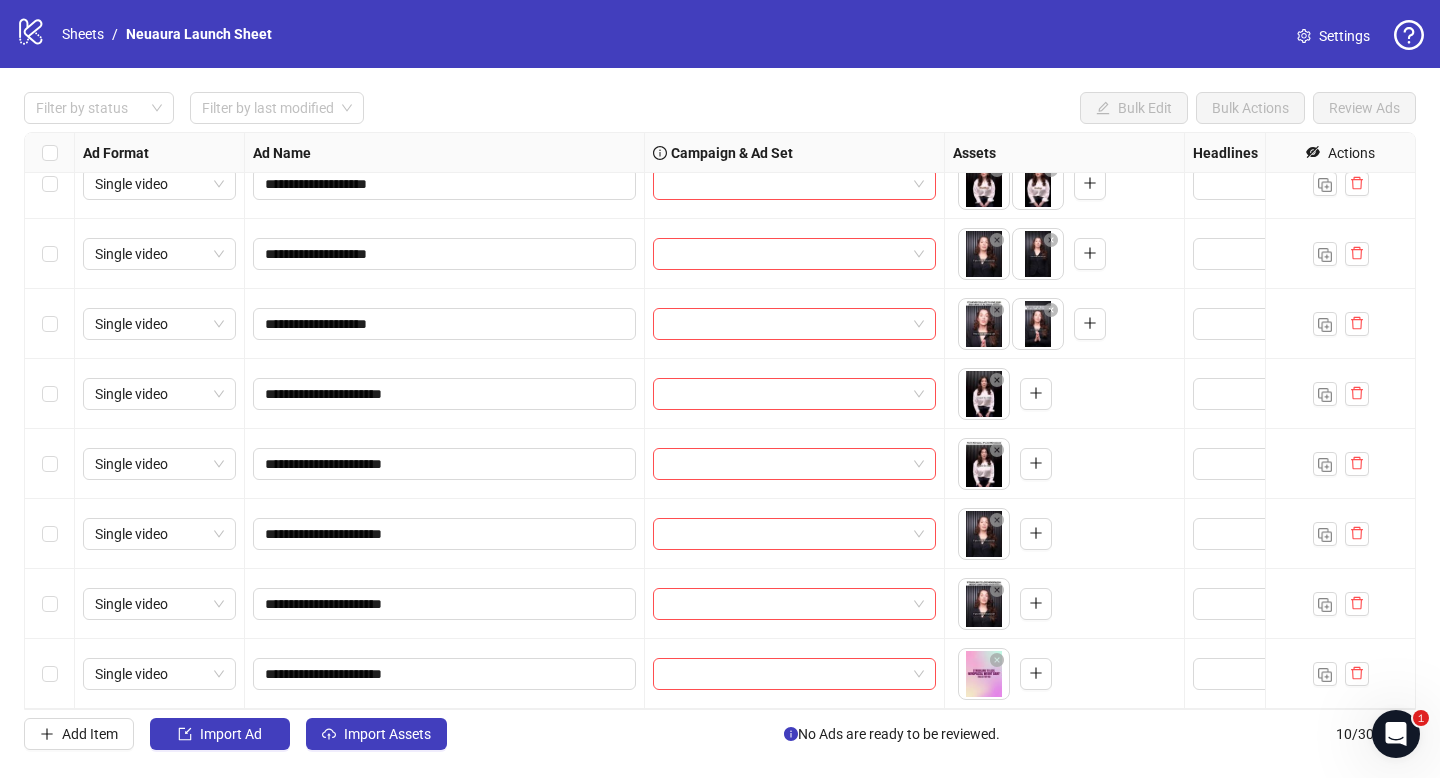 scroll, scrollTop: 0, scrollLeft: 0, axis: both 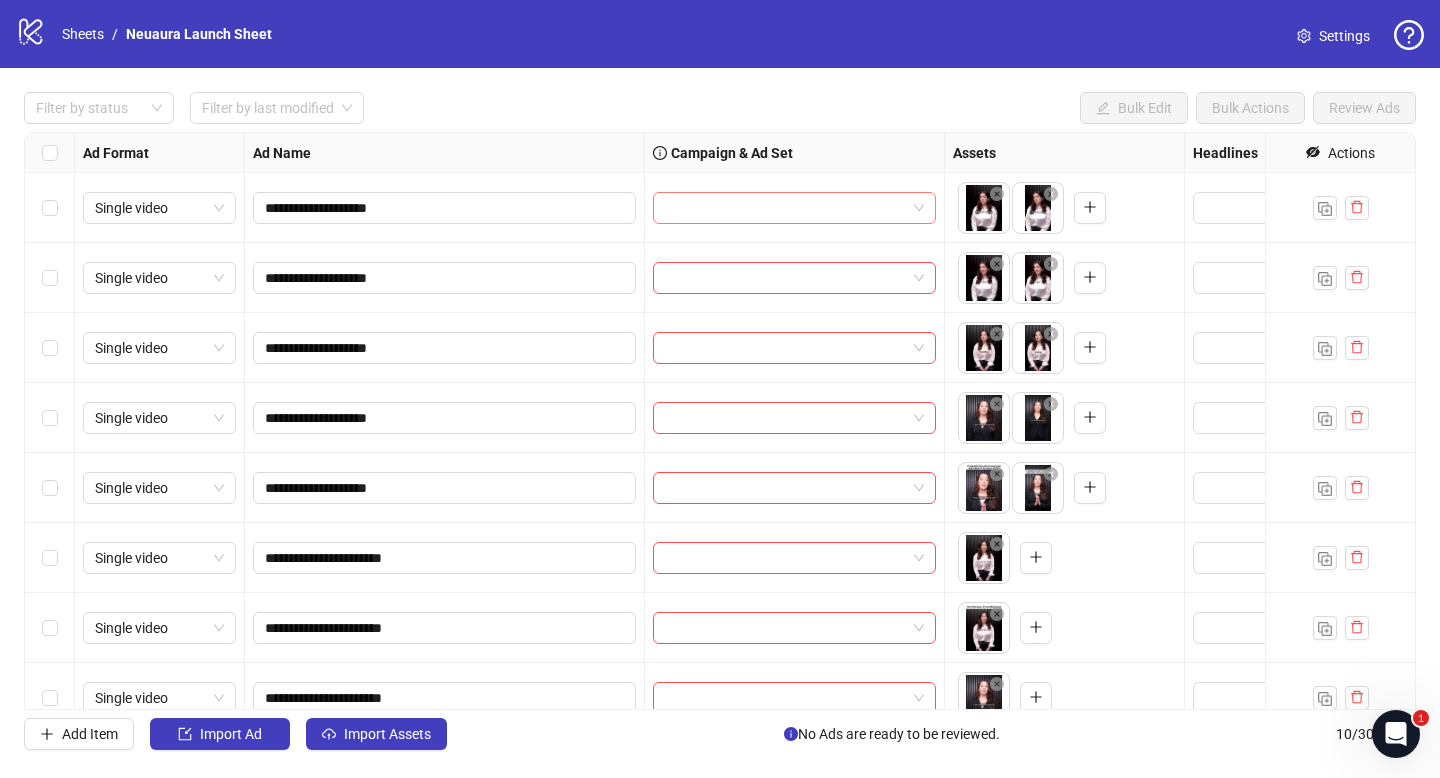 click at bounding box center [785, 208] 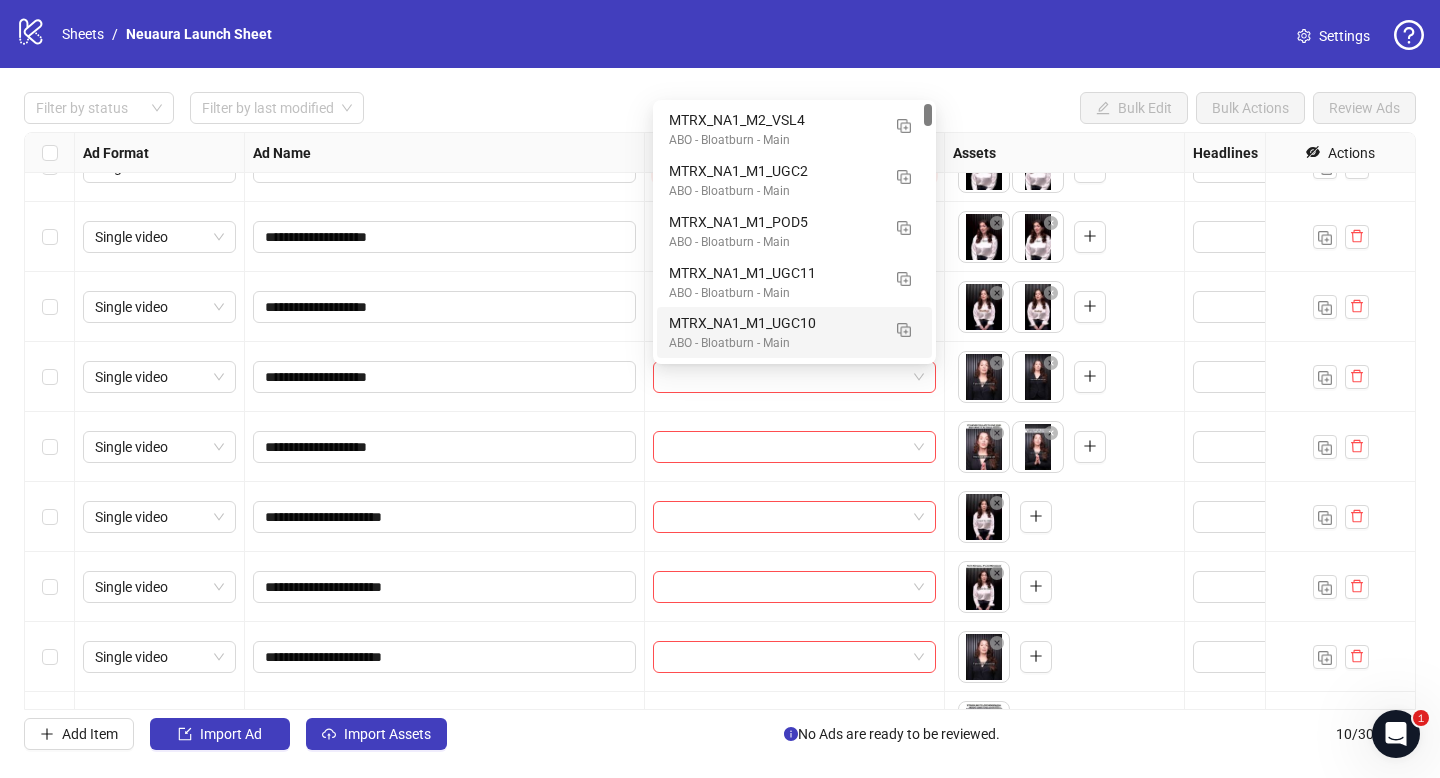scroll, scrollTop: 0, scrollLeft: 0, axis: both 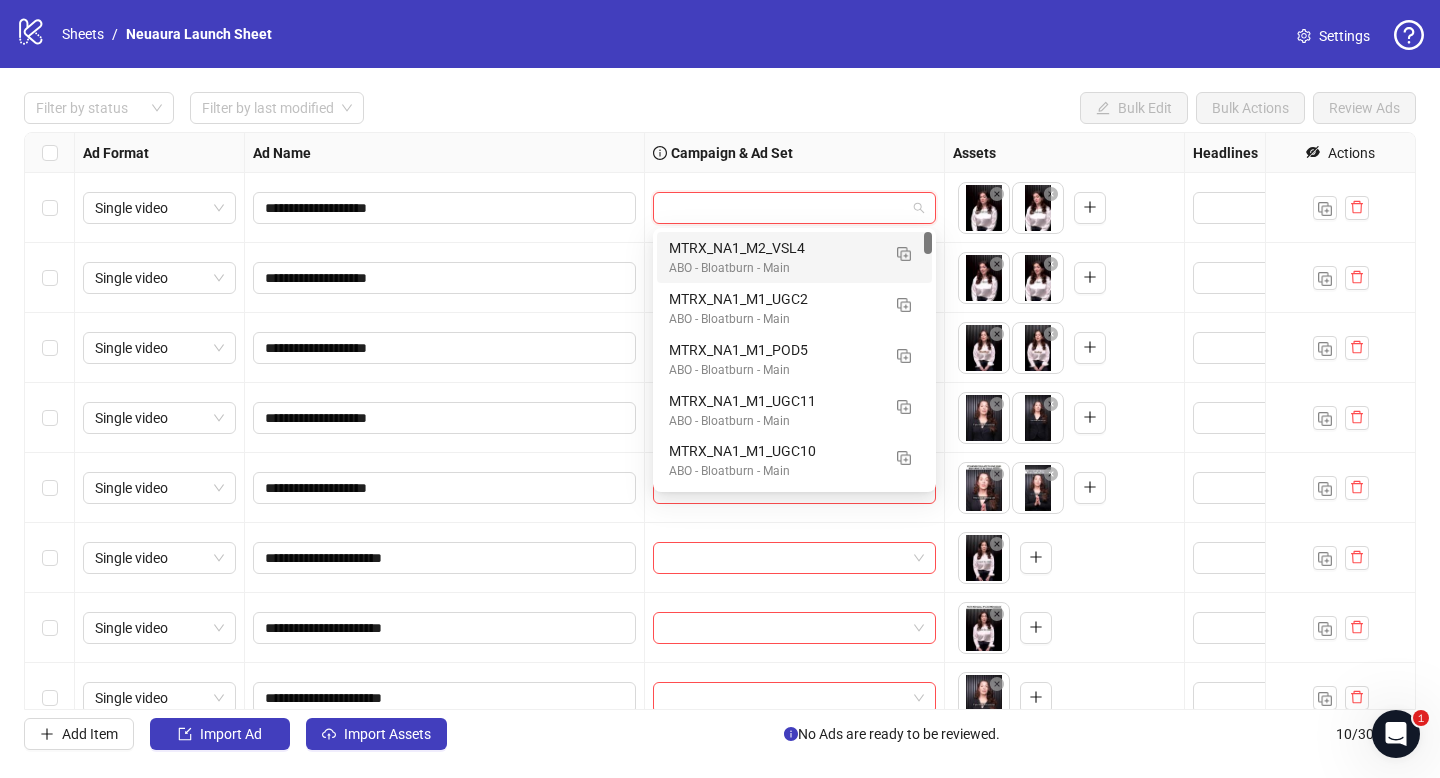 click on "MTRX_NA1_M2_VSL4" at bounding box center (774, 248) 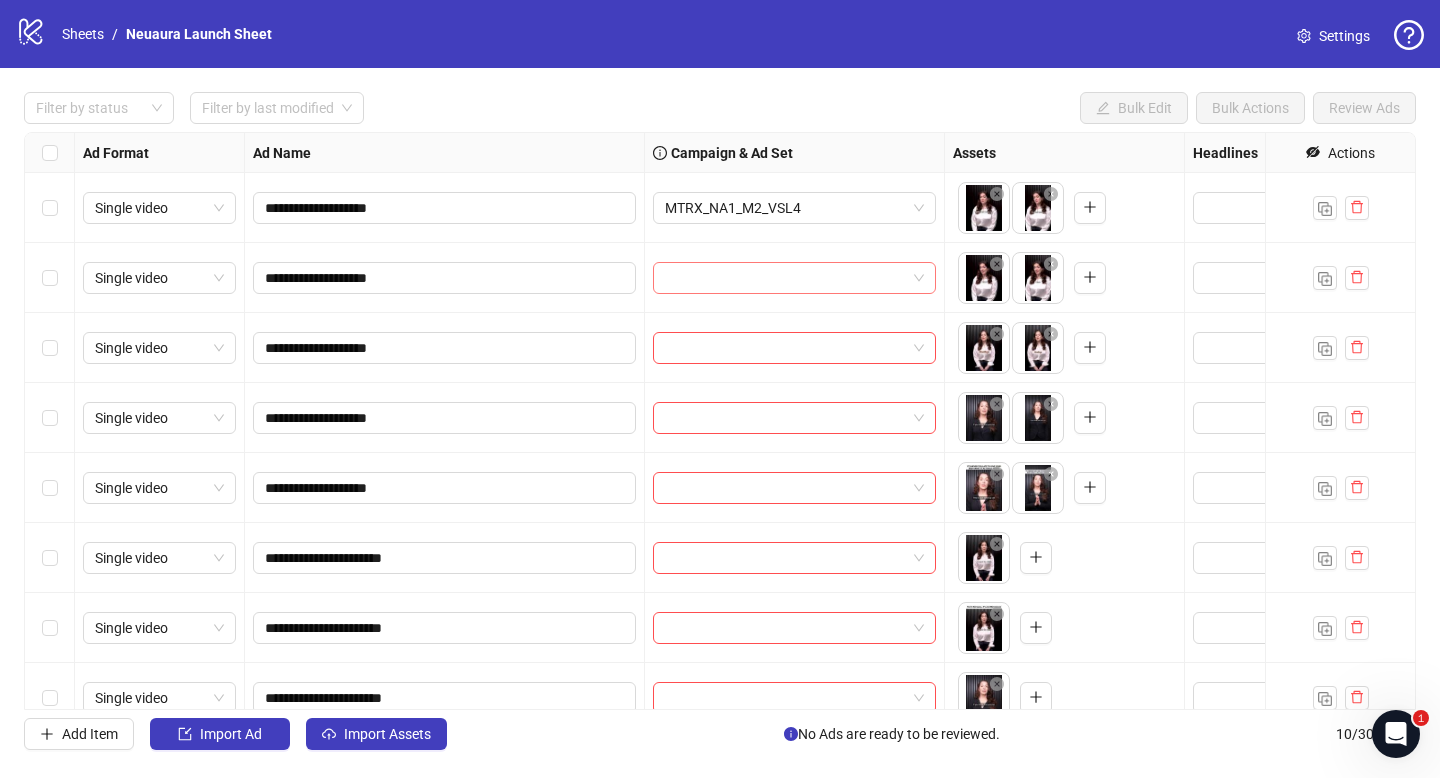 click at bounding box center [785, 278] 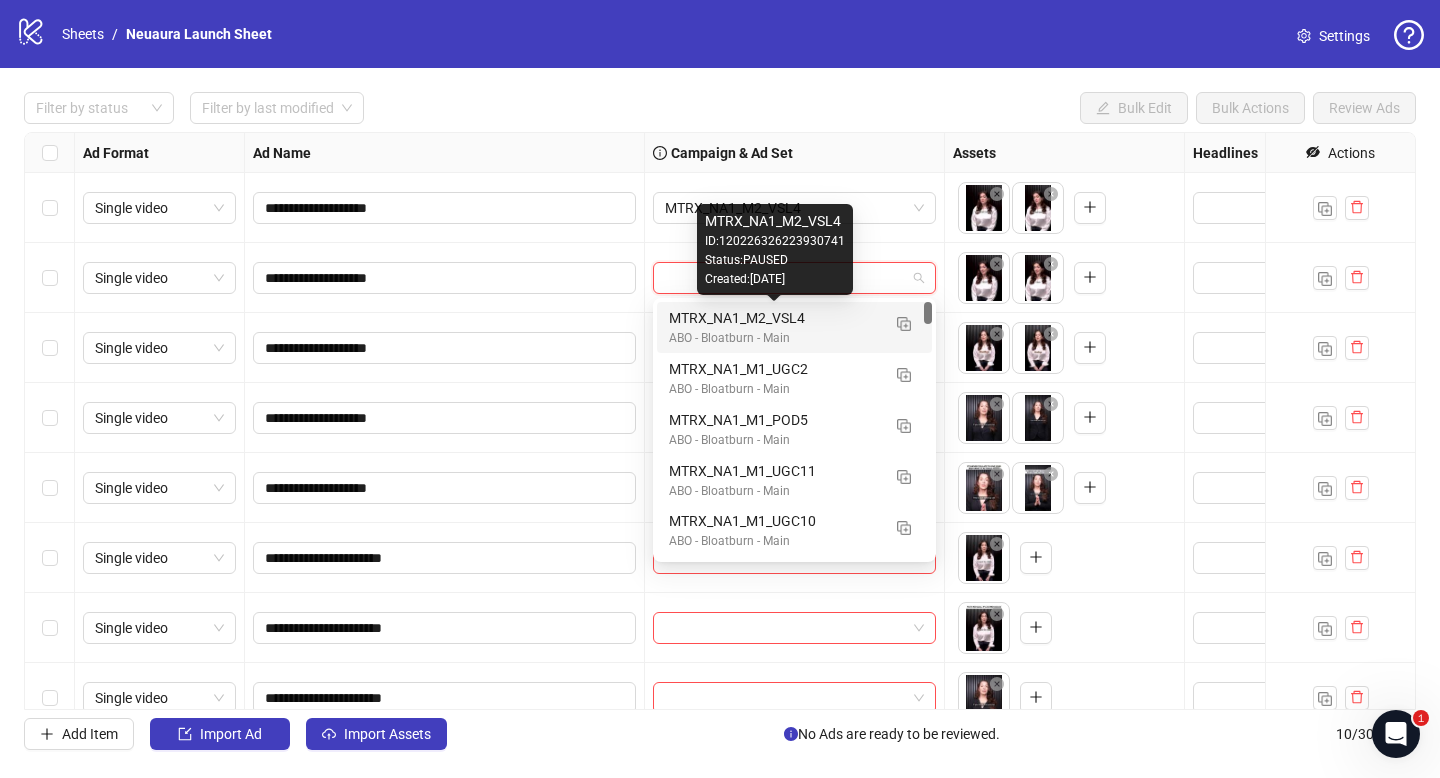 click on "MTRX_NA1_M2_VSL4" at bounding box center (774, 318) 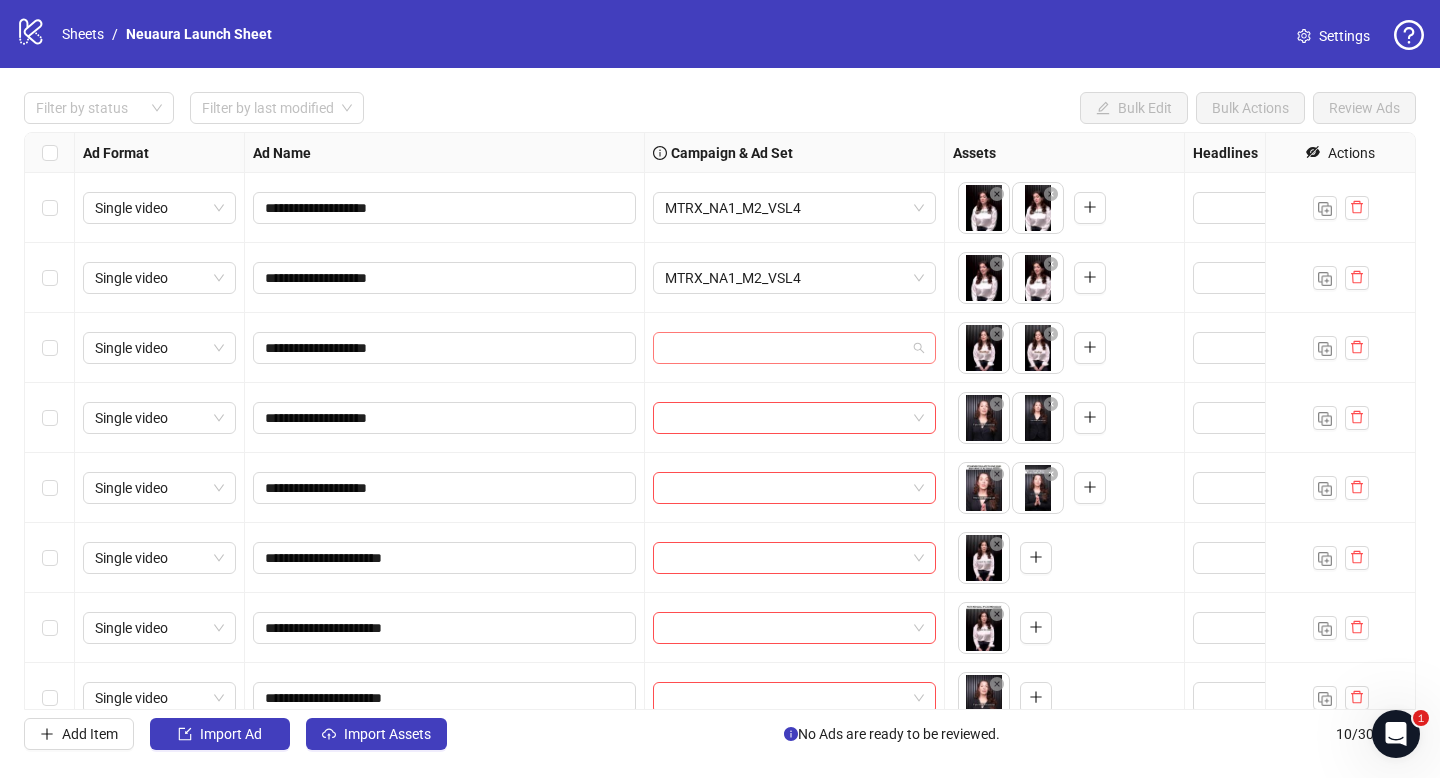 click at bounding box center (785, 348) 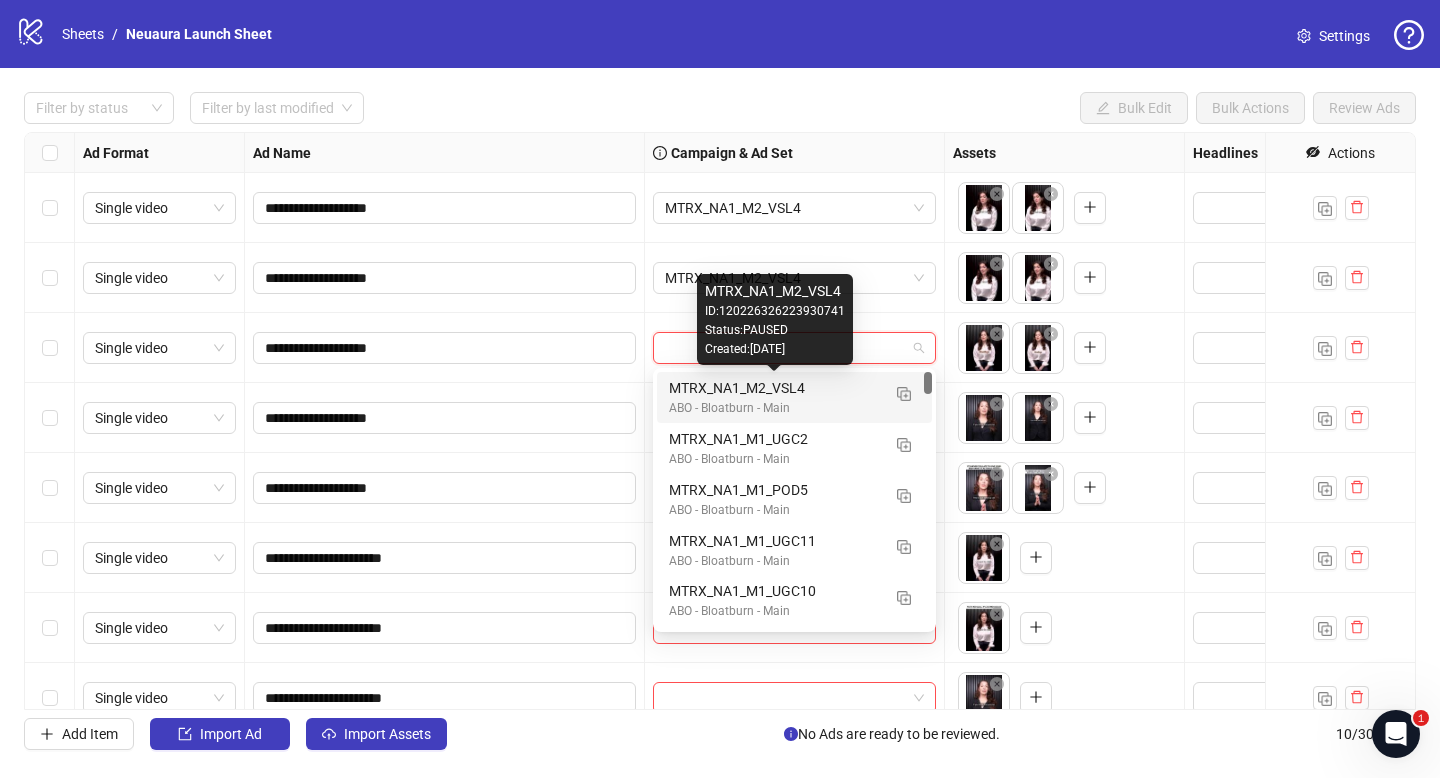 click on "MTRX_NA1_M2_VSL4" at bounding box center (774, 388) 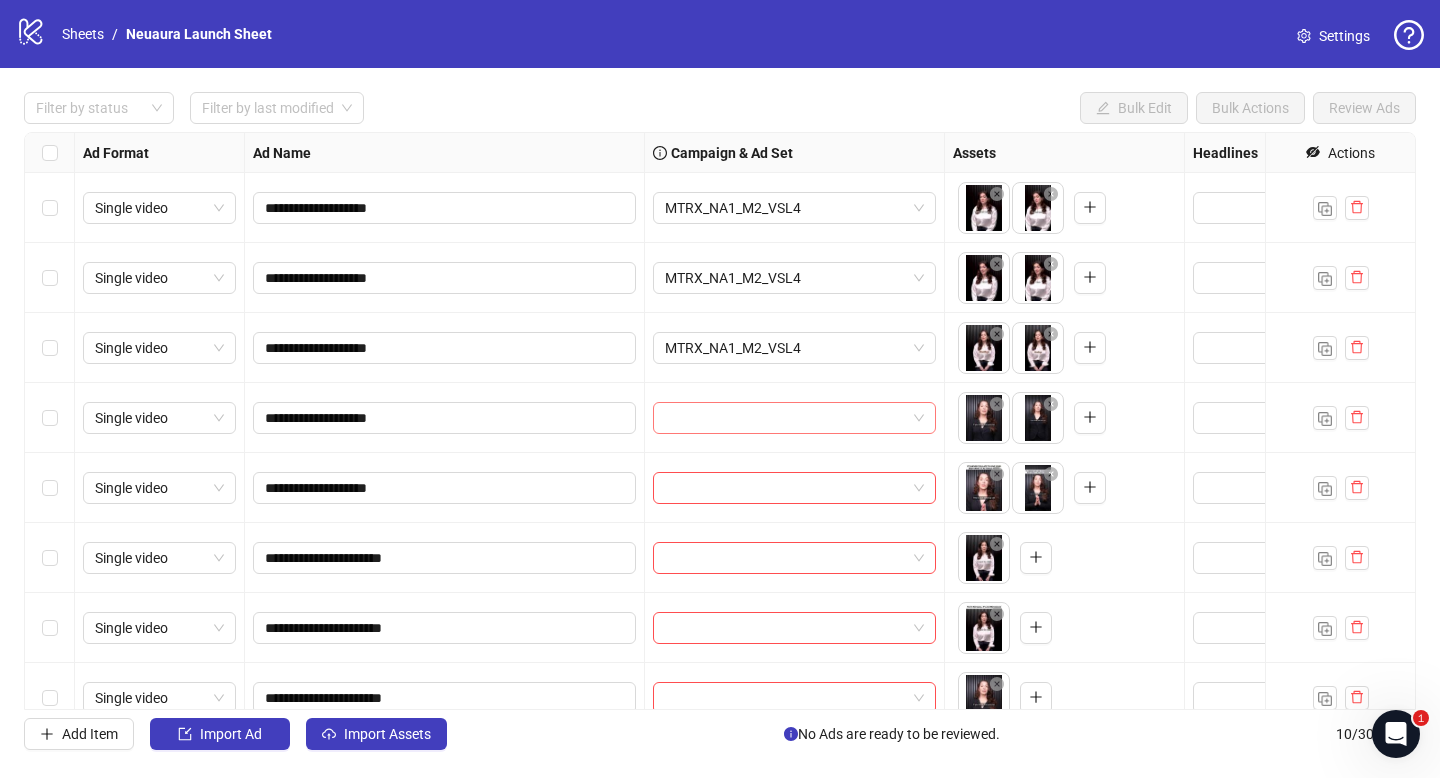 click at bounding box center [785, 418] 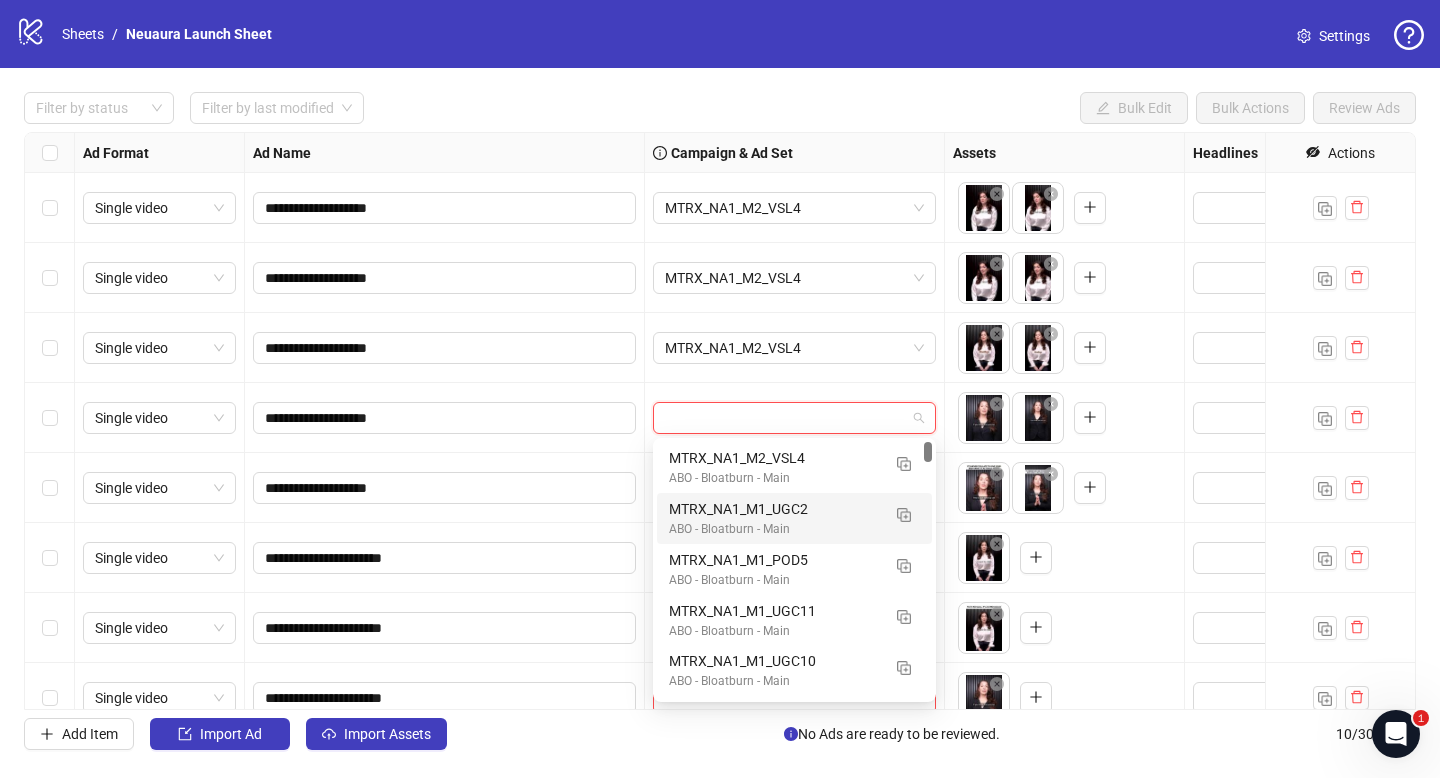 scroll, scrollTop: 0, scrollLeft: 0, axis: both 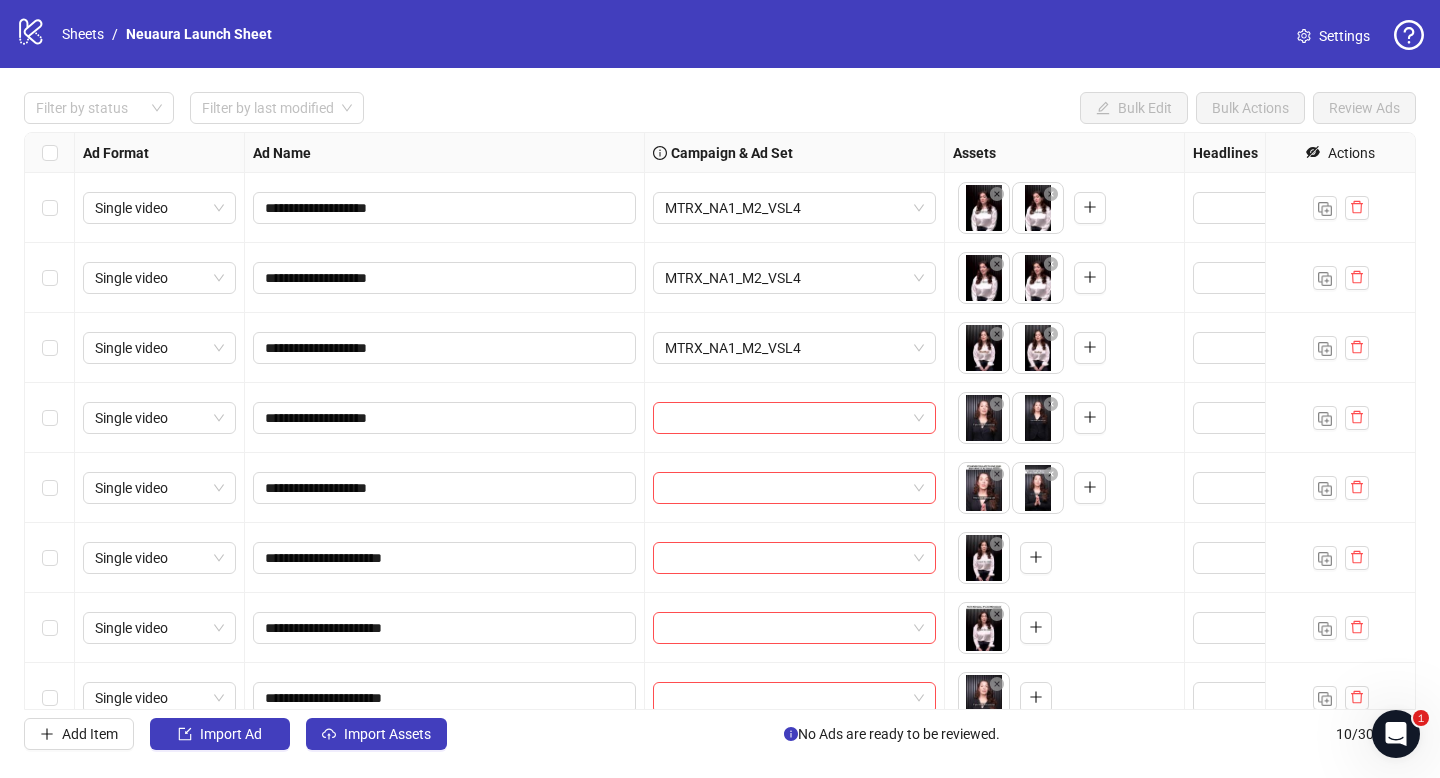 click on "**********" at bounding box center [720, 421] 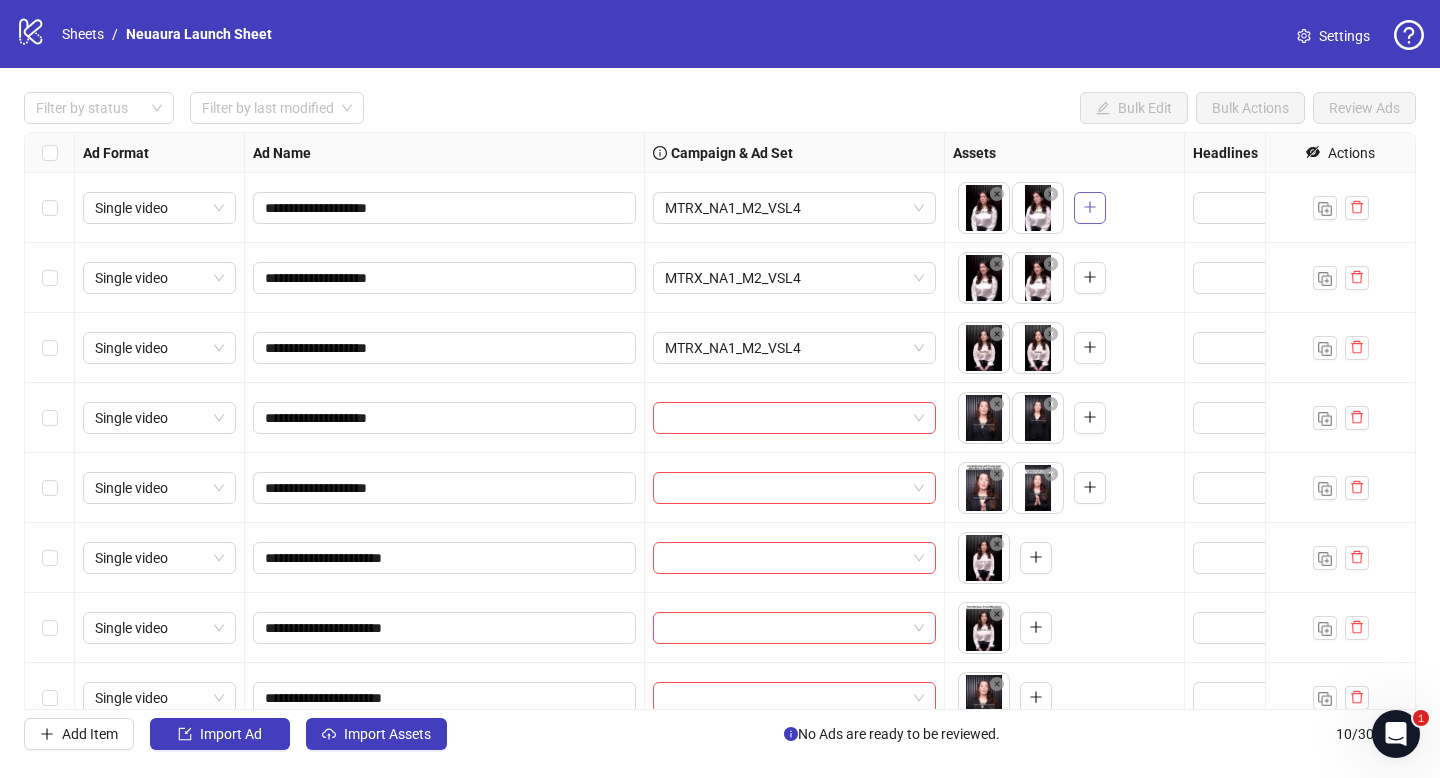 click at bounding box center [1090, 208] 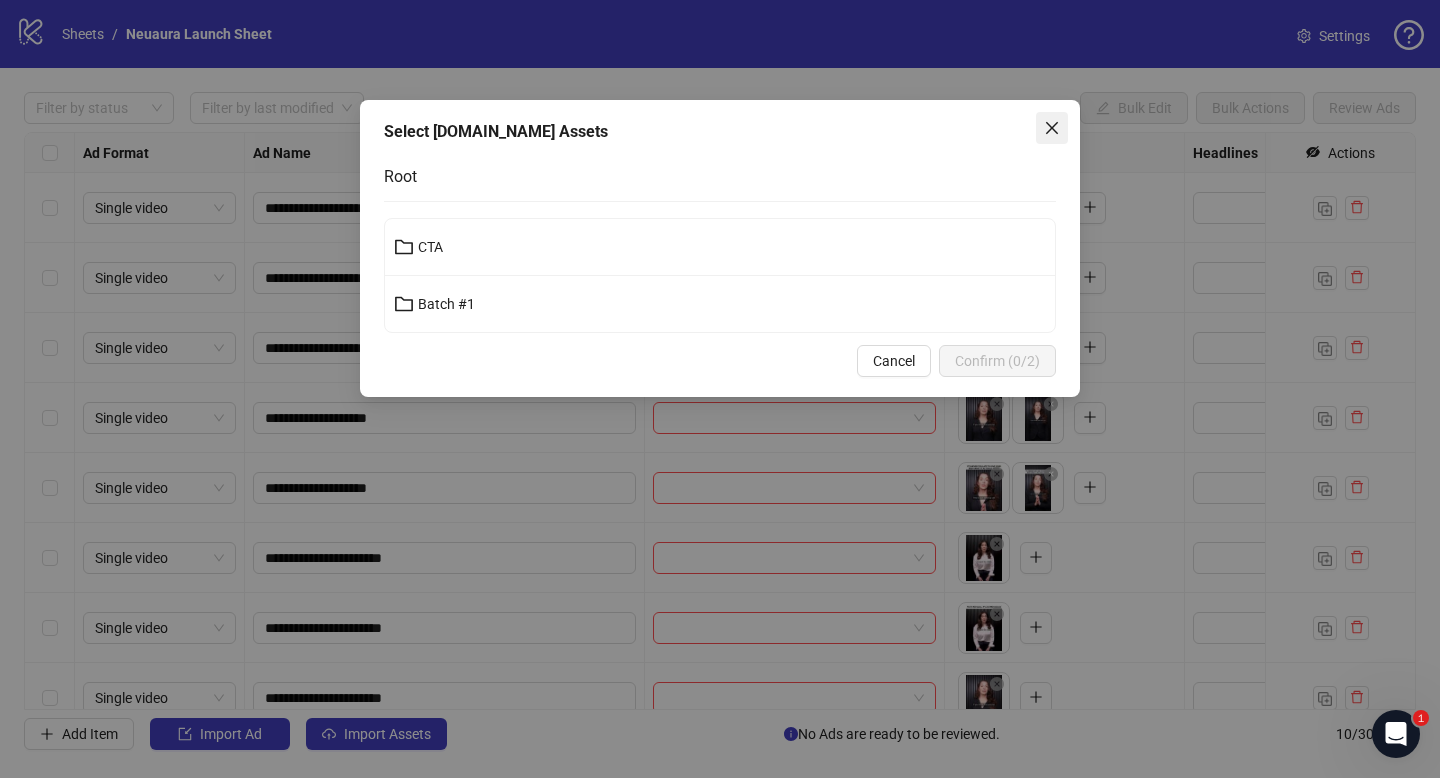 click at bounding box center [1052, 128] 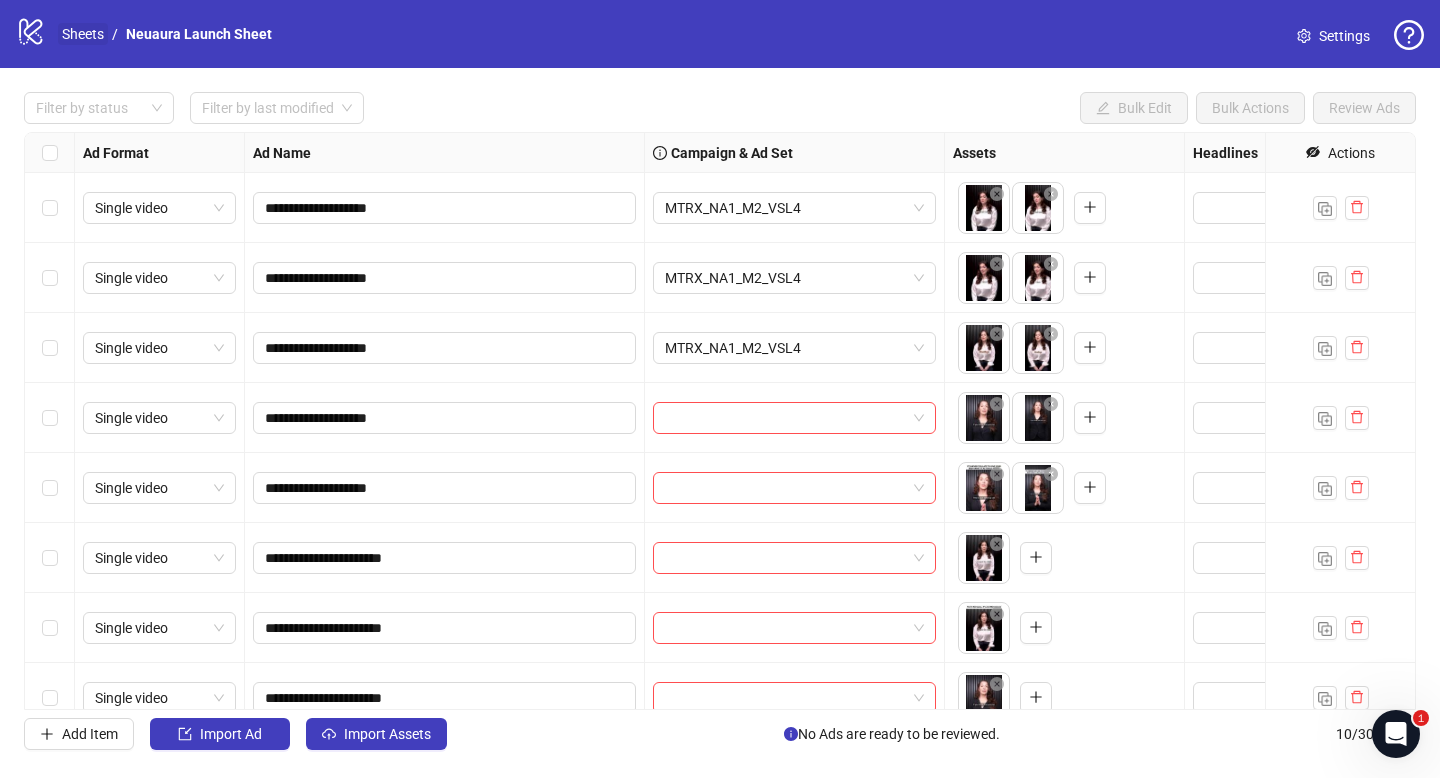click on "Sheets" at bounding box center (83, 34) 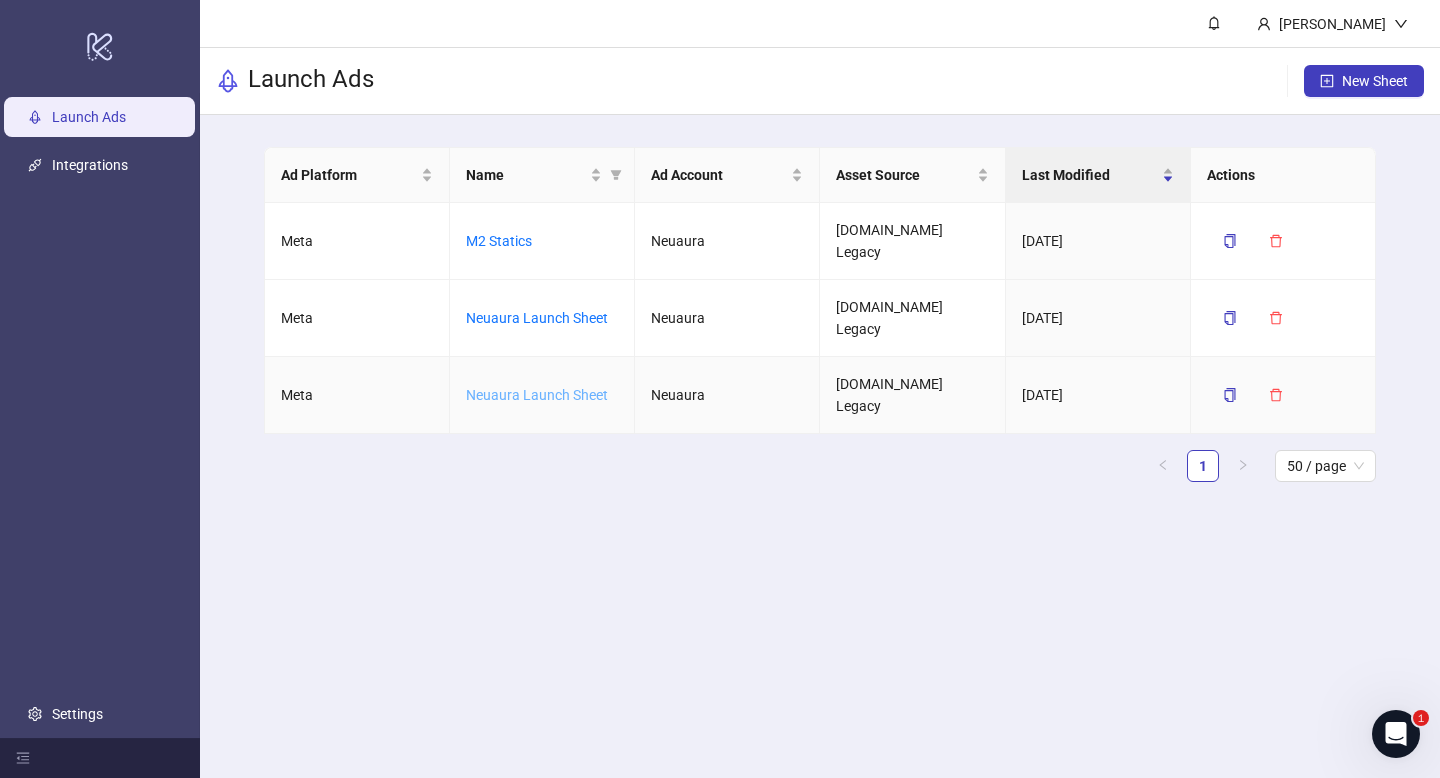 click on "Neuaura Launch Sheet" at bounding box center [537, 395] 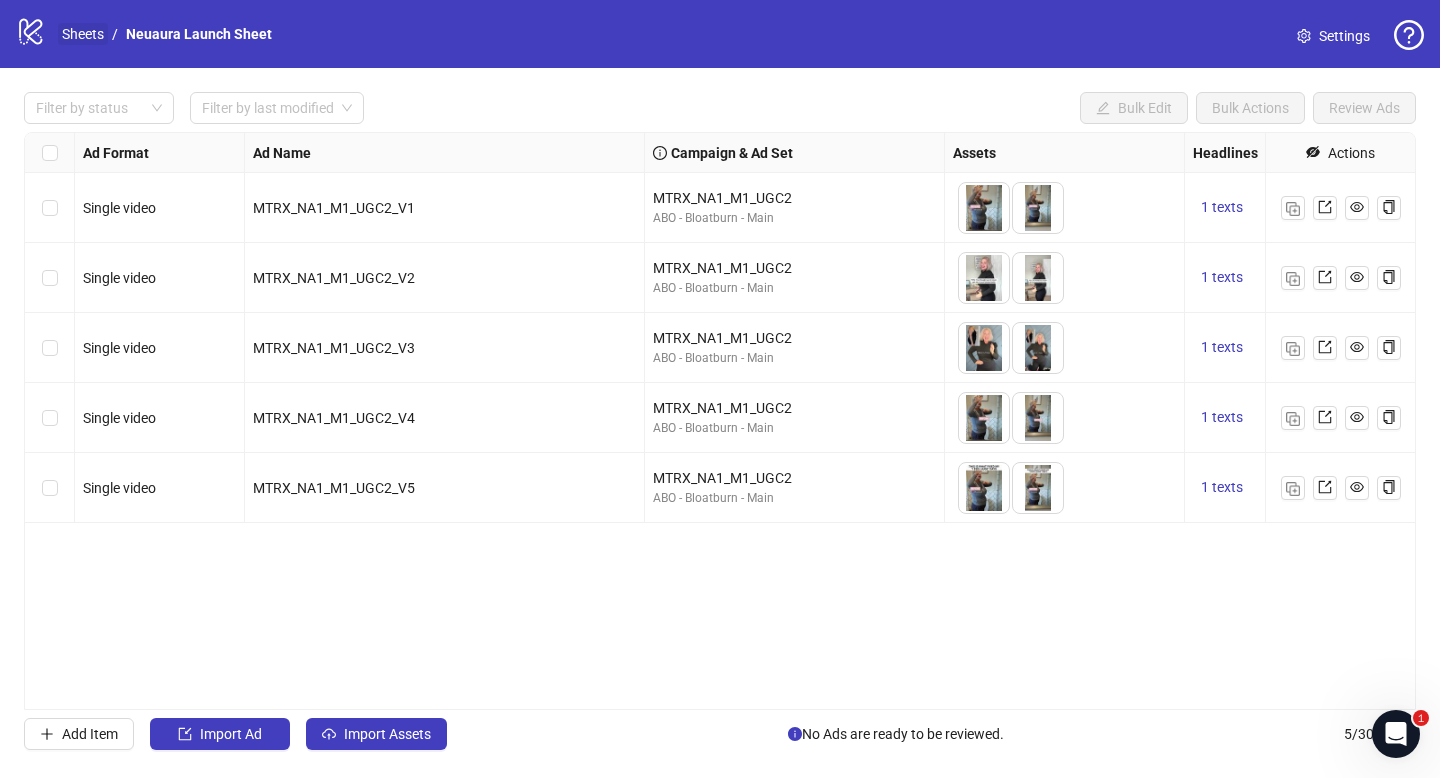 click on "Sheets" at bounding box center [83, 34] 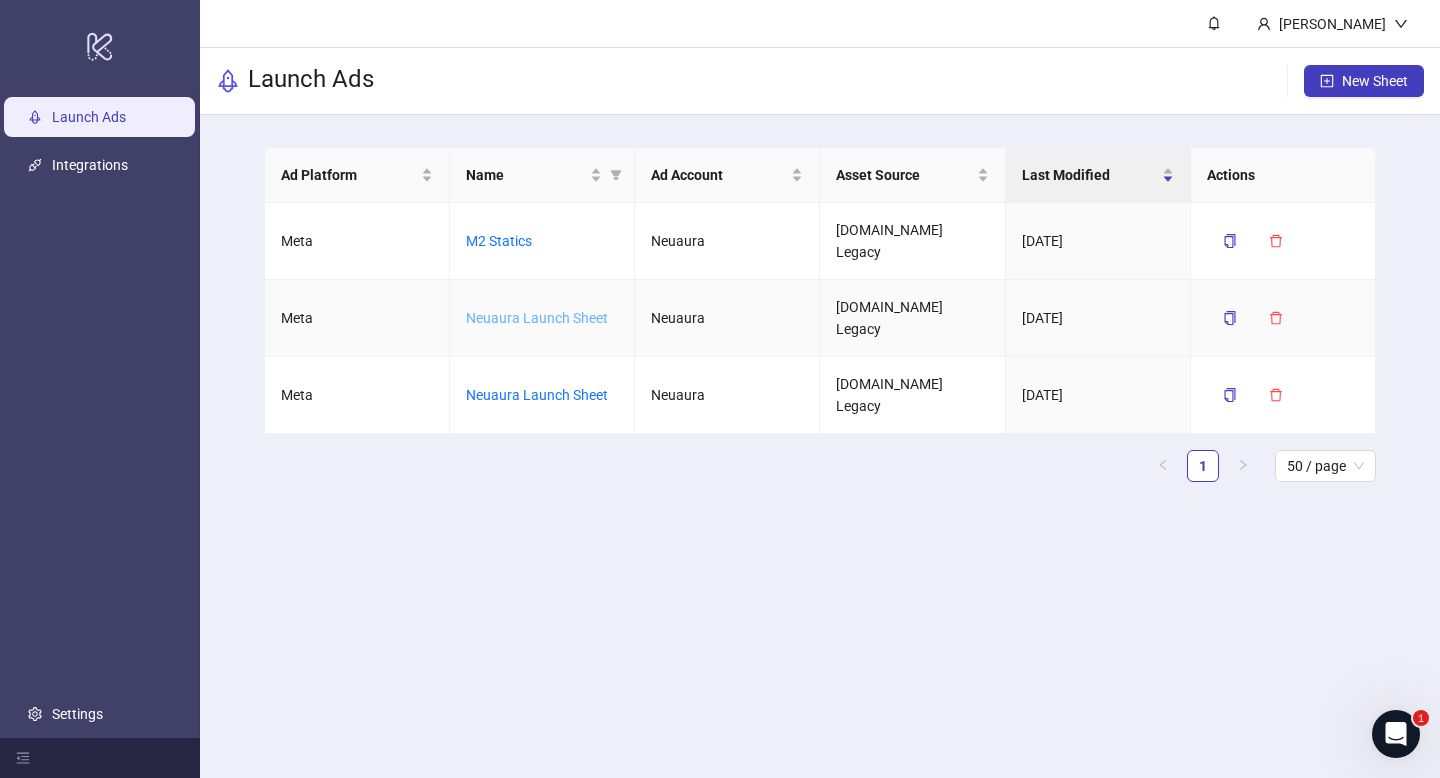 click on "Neuaura Launch Sheet" at bounding box center [537, 318] 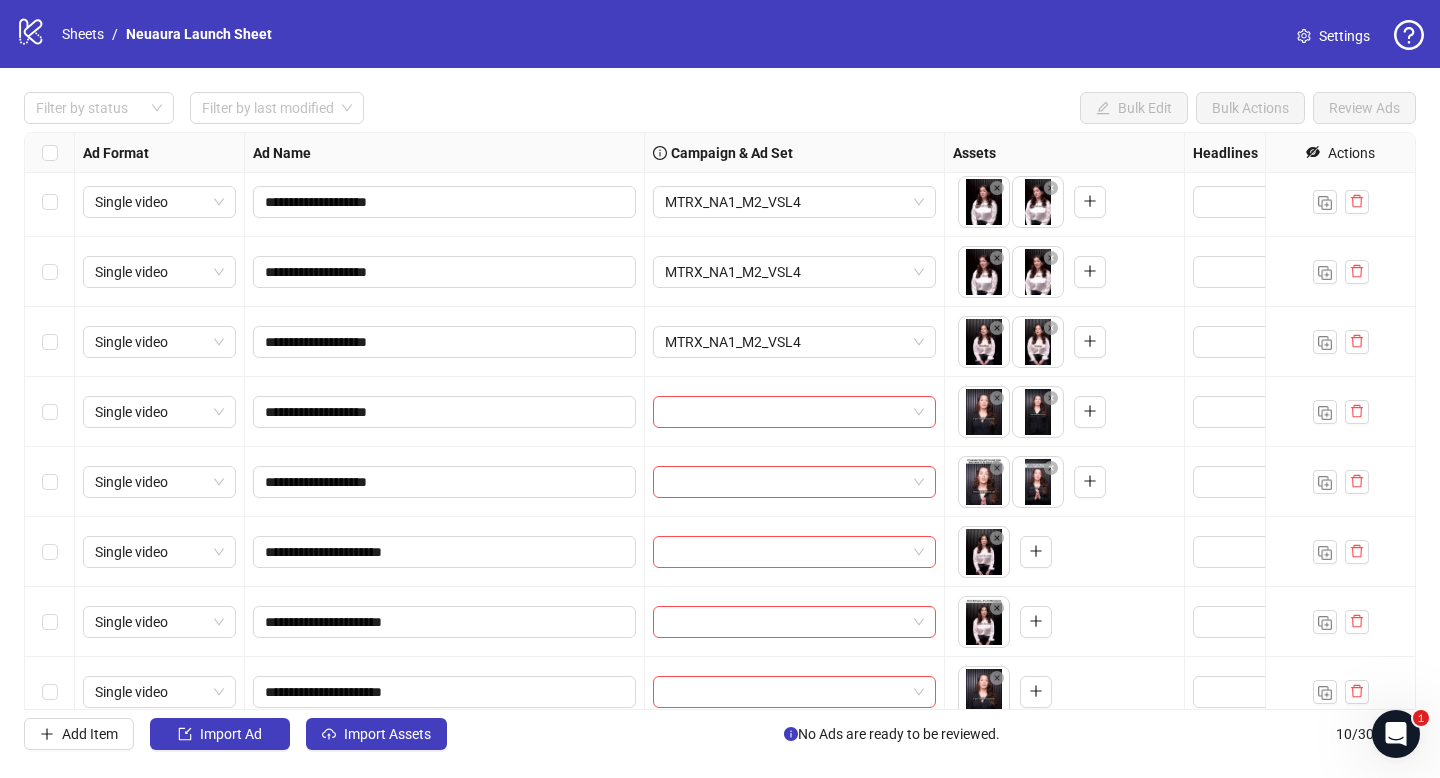 scroll, scrollTop: 0, scrollLeft: 0, axis: both 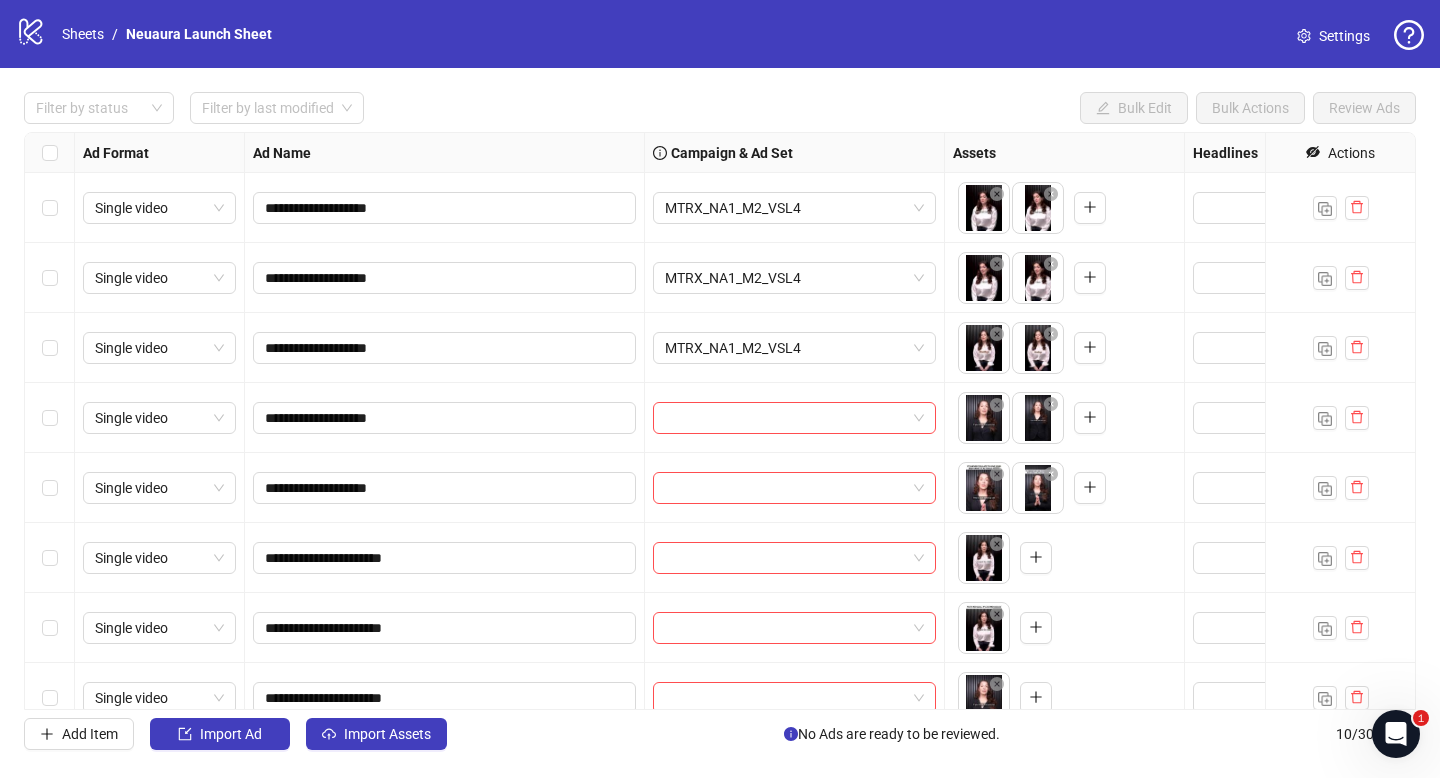 click on "**********" at bounding box center (720, 389) 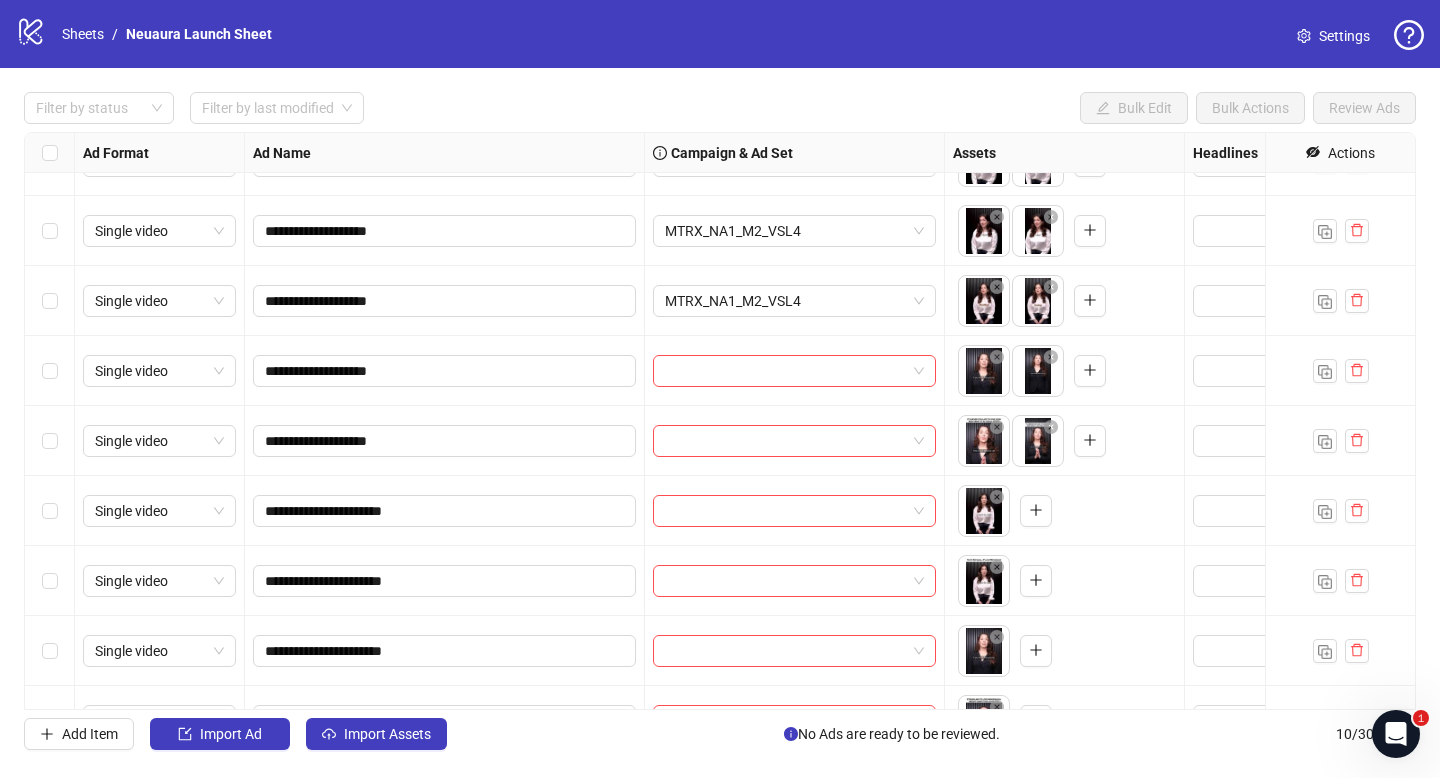 scroll, scrollTop: 164, scrollLeft: 0, axis: vertical 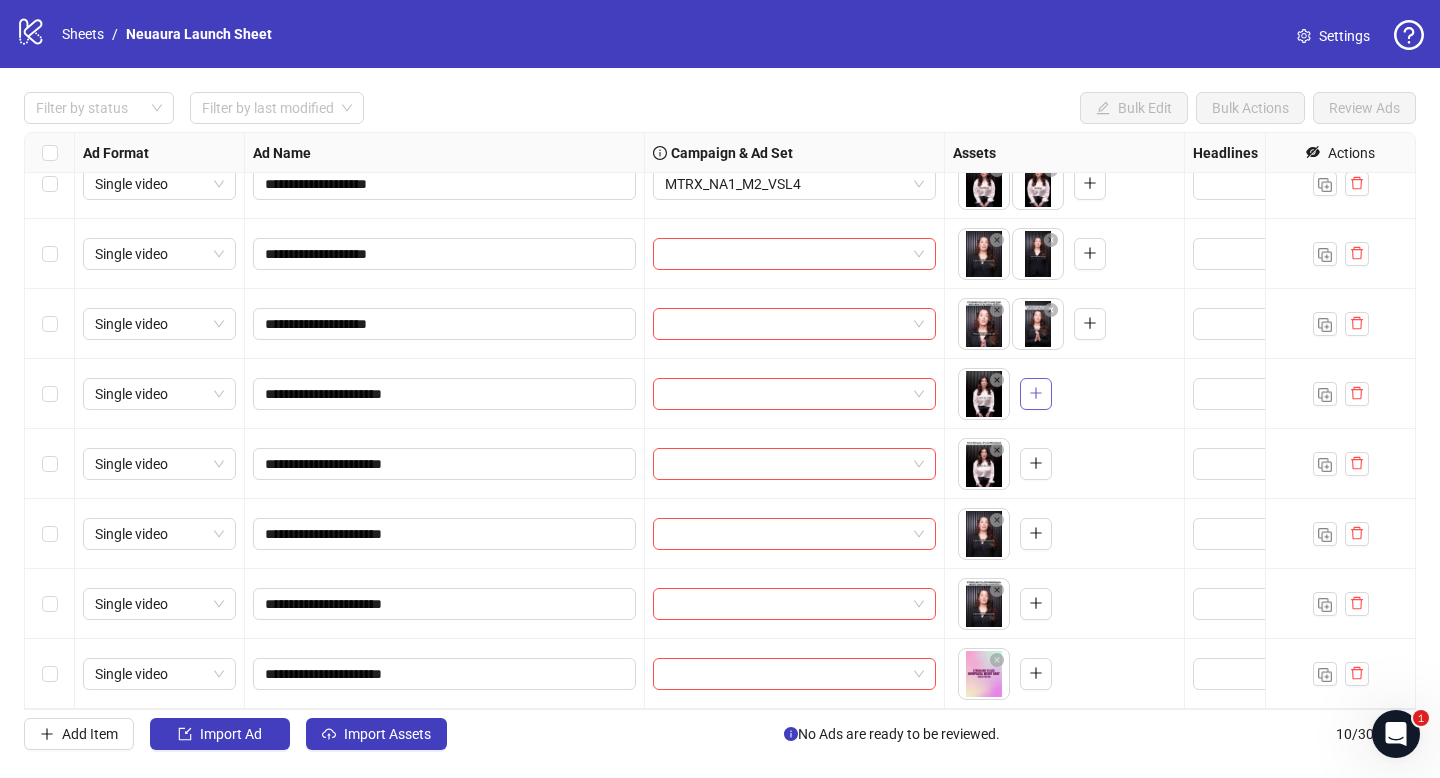 click 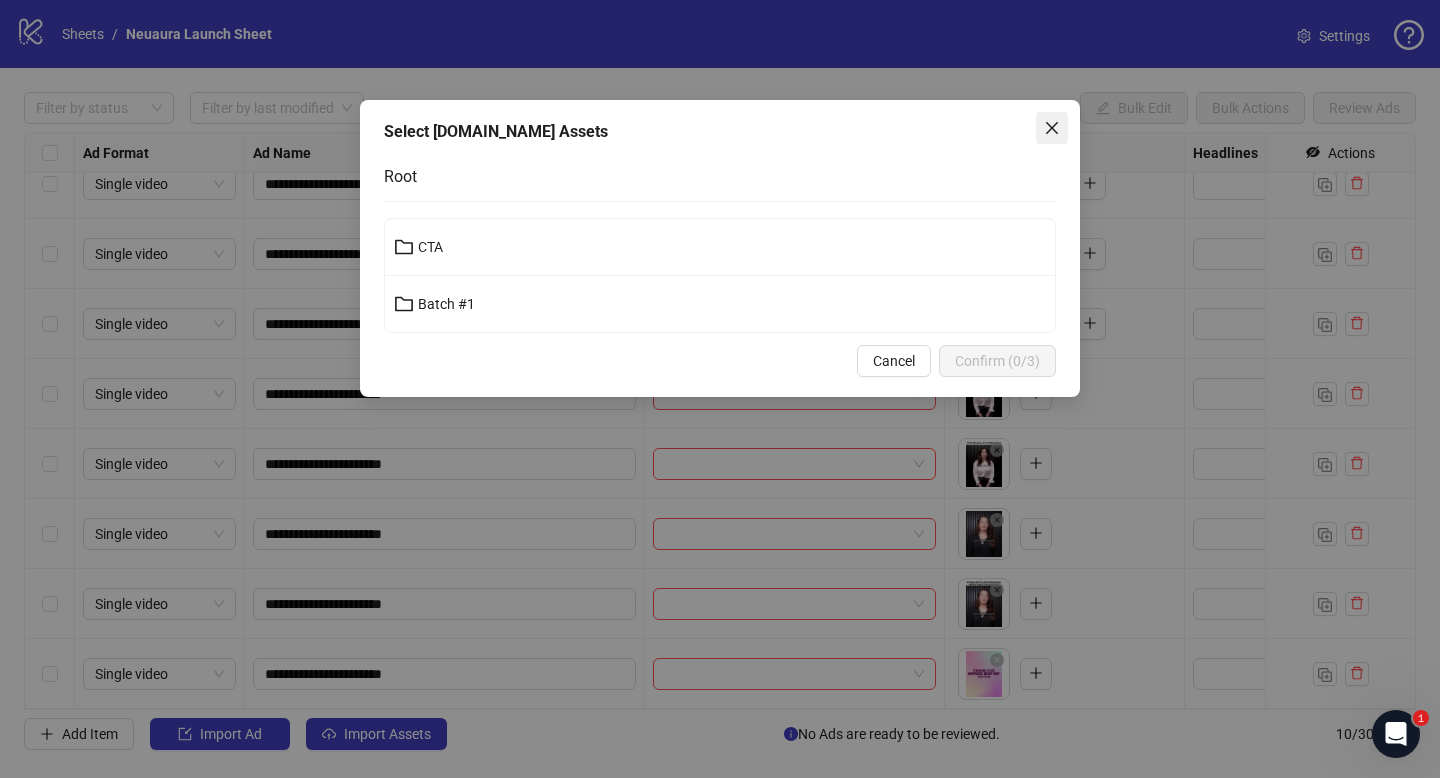 click 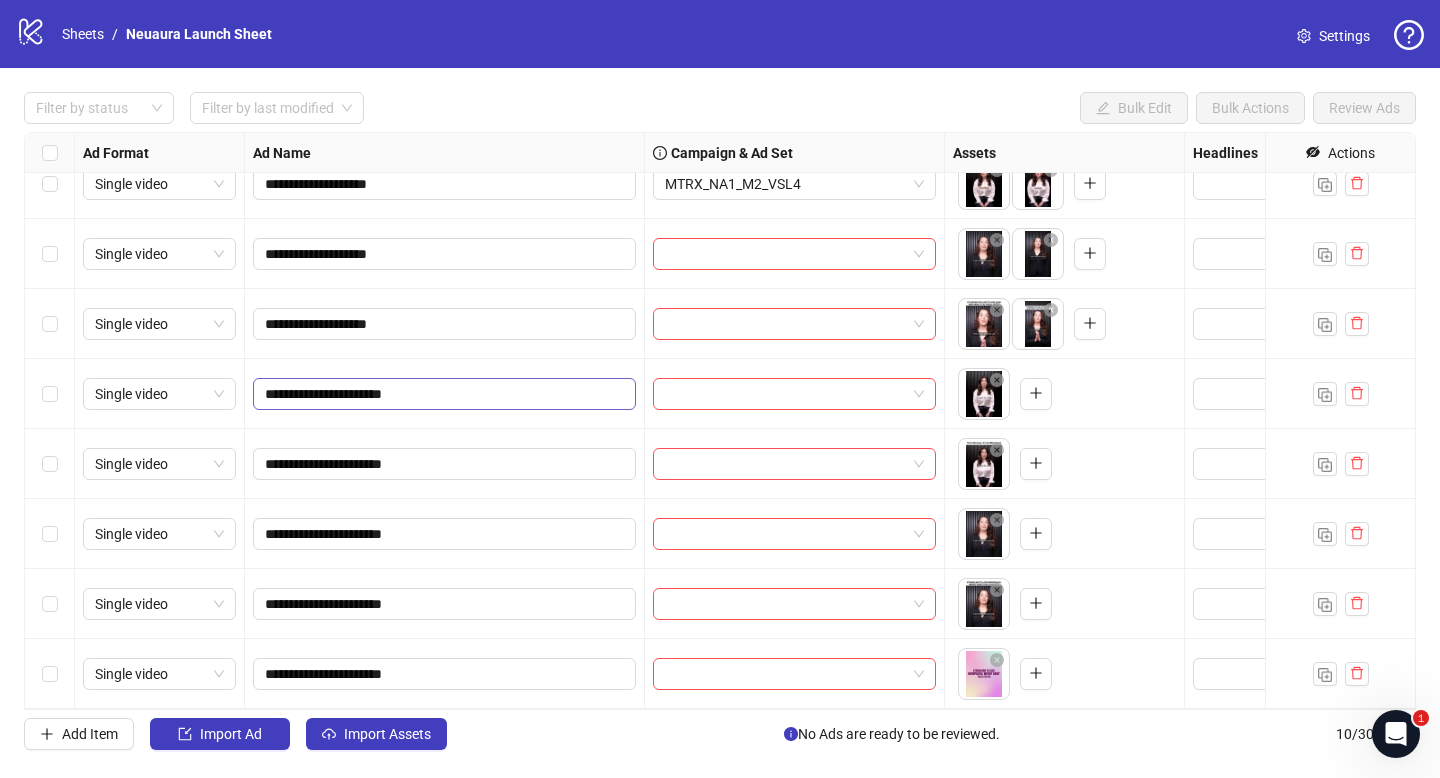 scroll, scrollTop: 0, scrollLeft: 0, axis: both 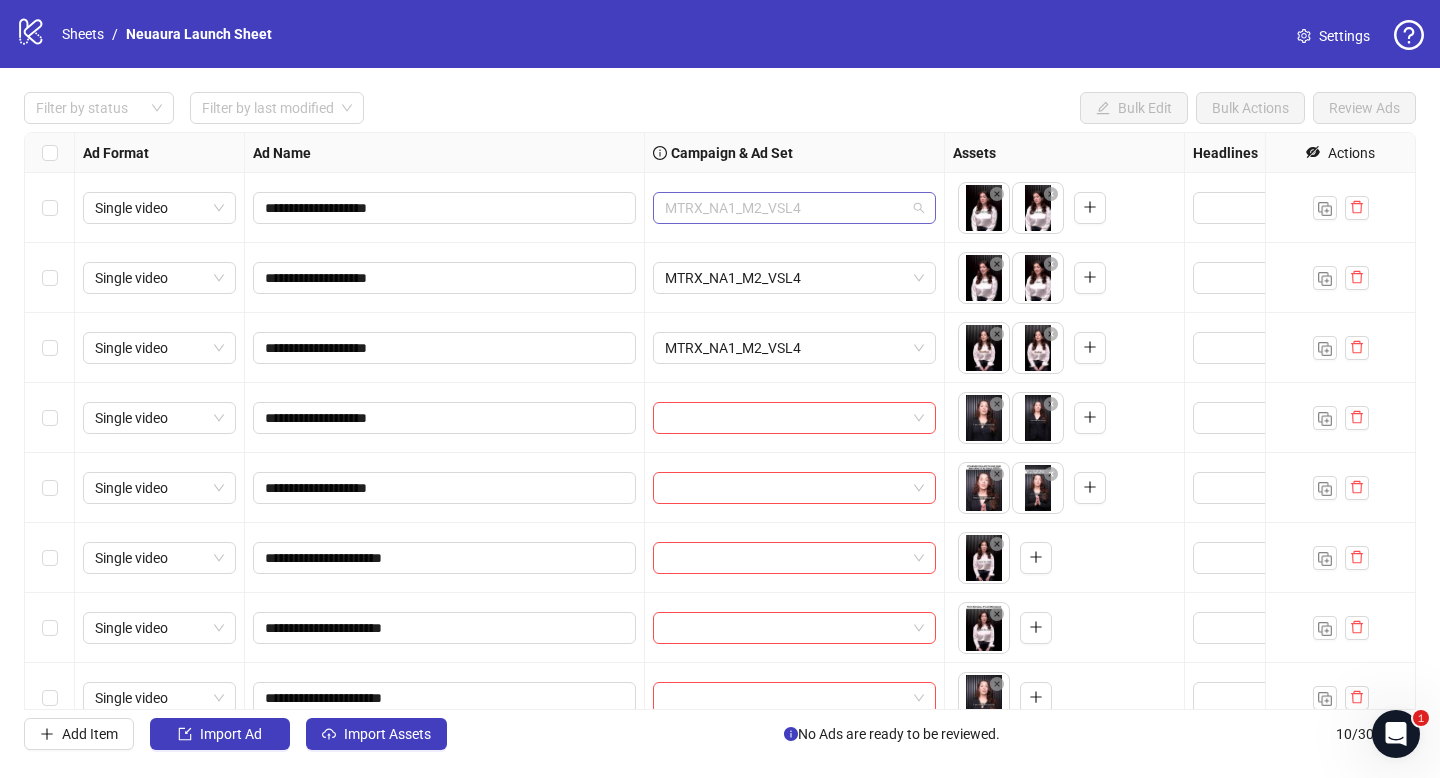 click on "MTRX_NA1_M2_VSL4" at bounding box center [794, 208] 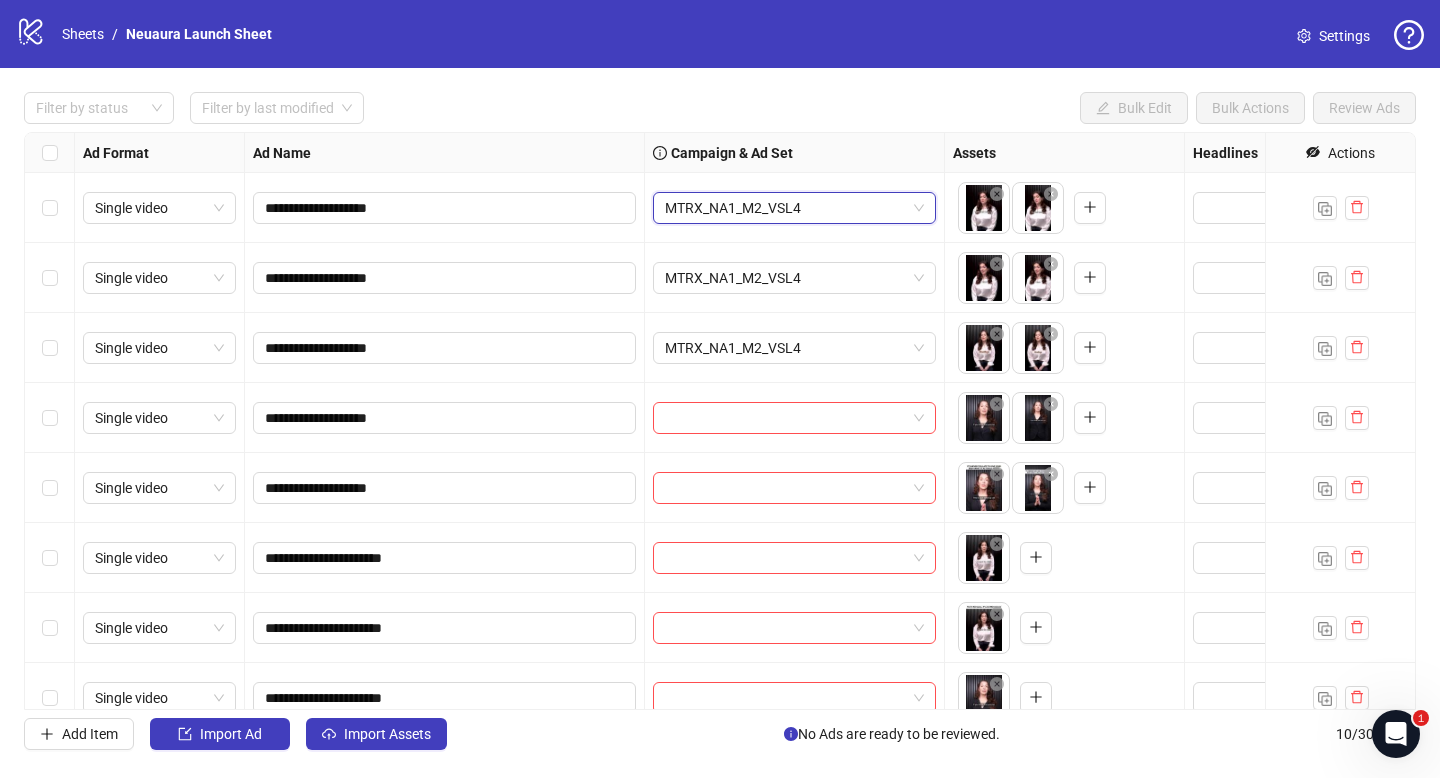 click on "MTRX_NA1_M2_VSL4" at bounding box center (794, 208) 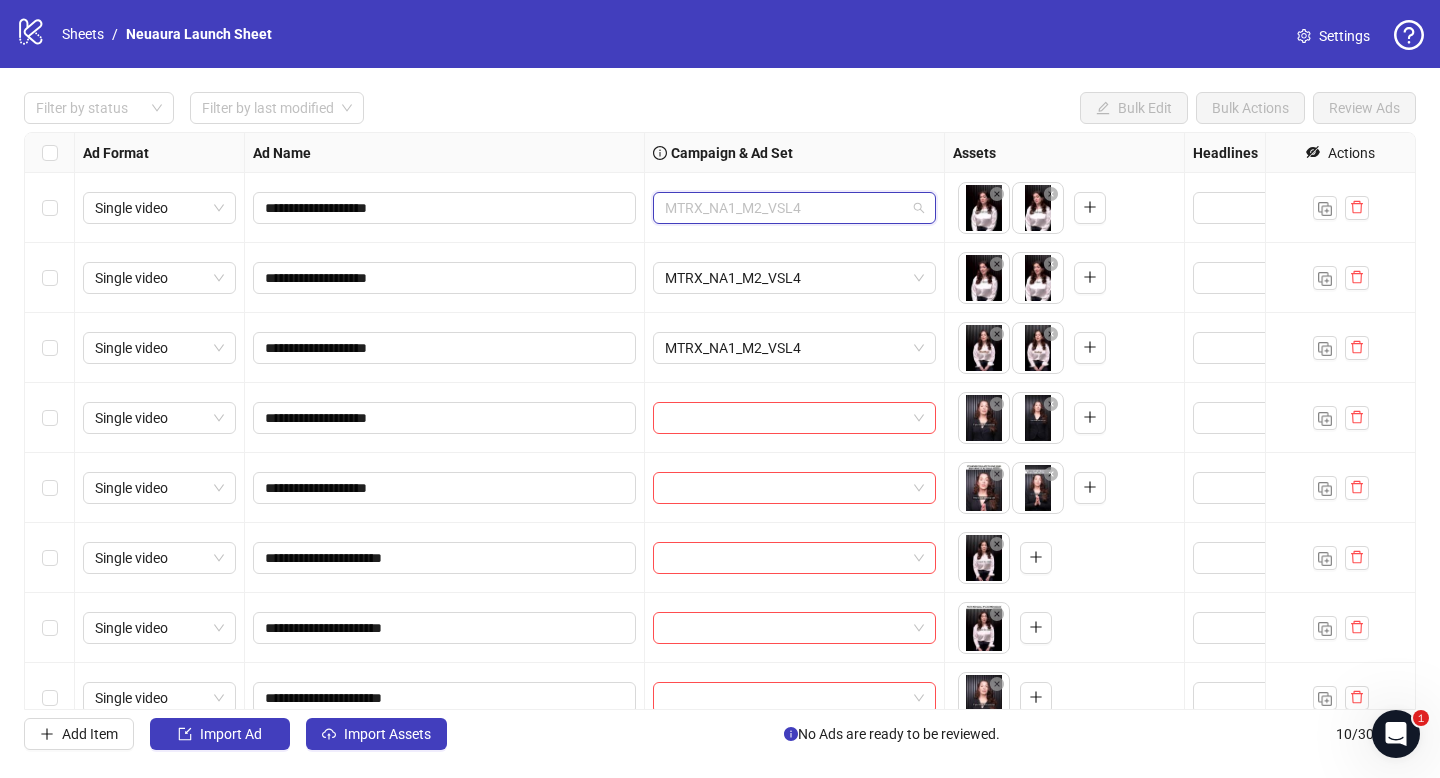 click on "MTRX_NA1_M2_VSL4" at bounding box center [794, 208] 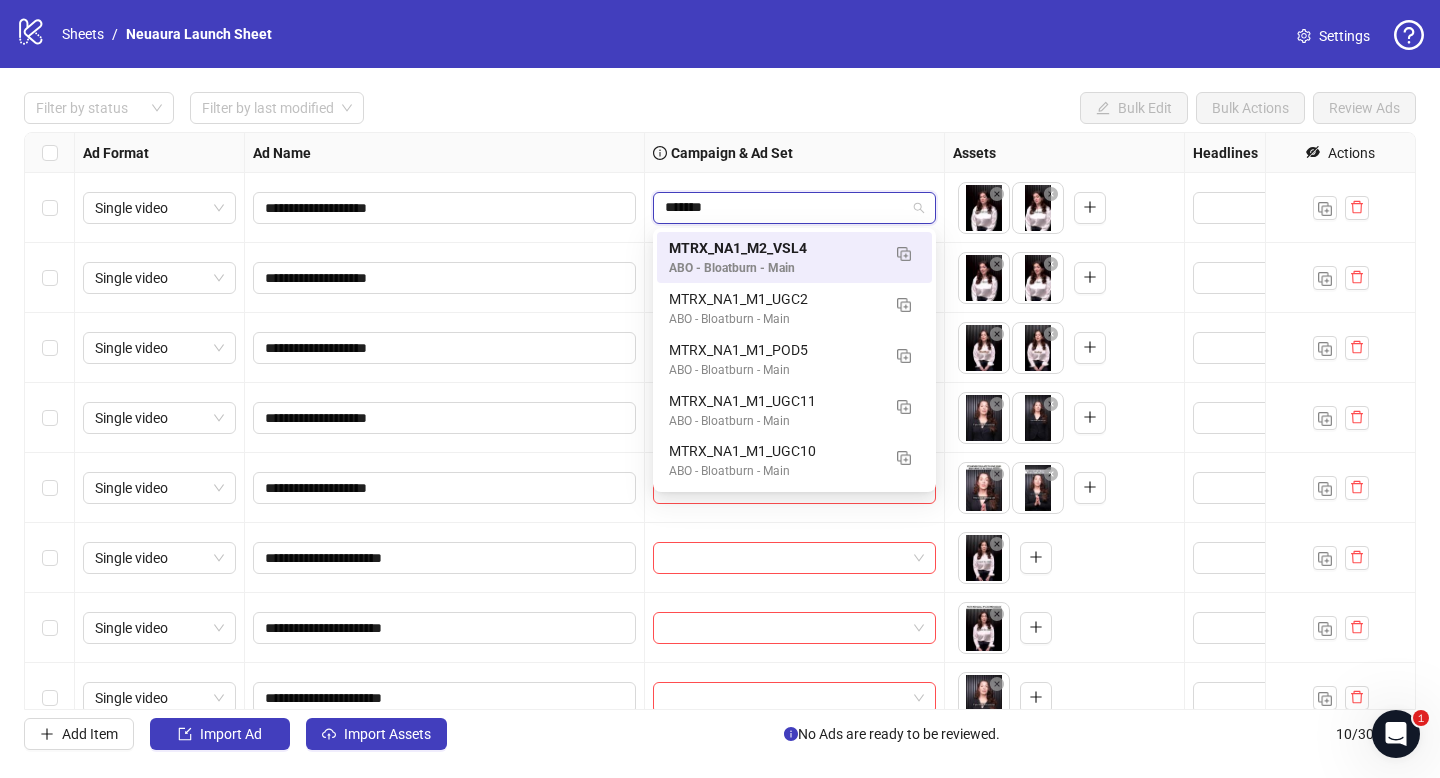 type on "*******" 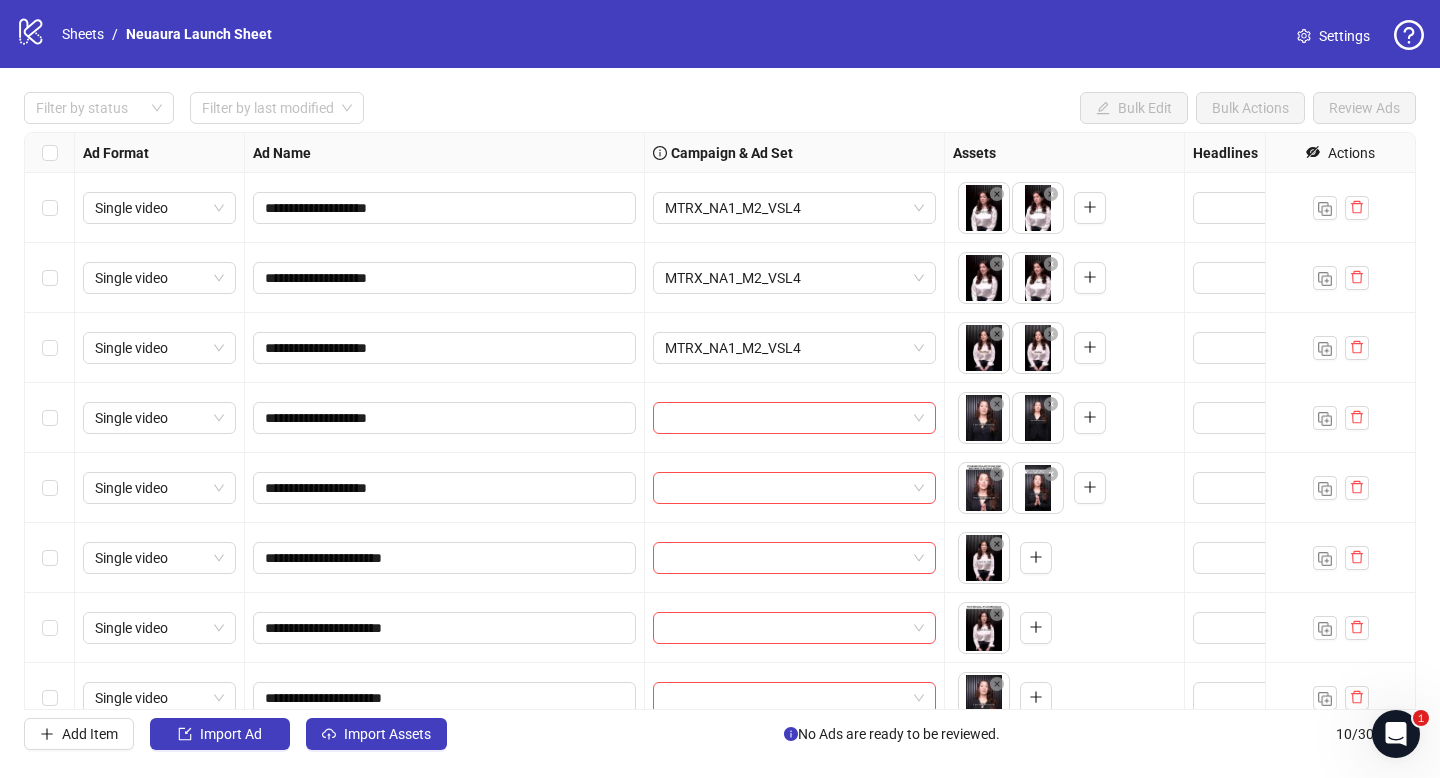 click on "Filter by status Filter by last modified Bulk Edit Bulk Actions Review Ads" at bounding box center (720, 108) 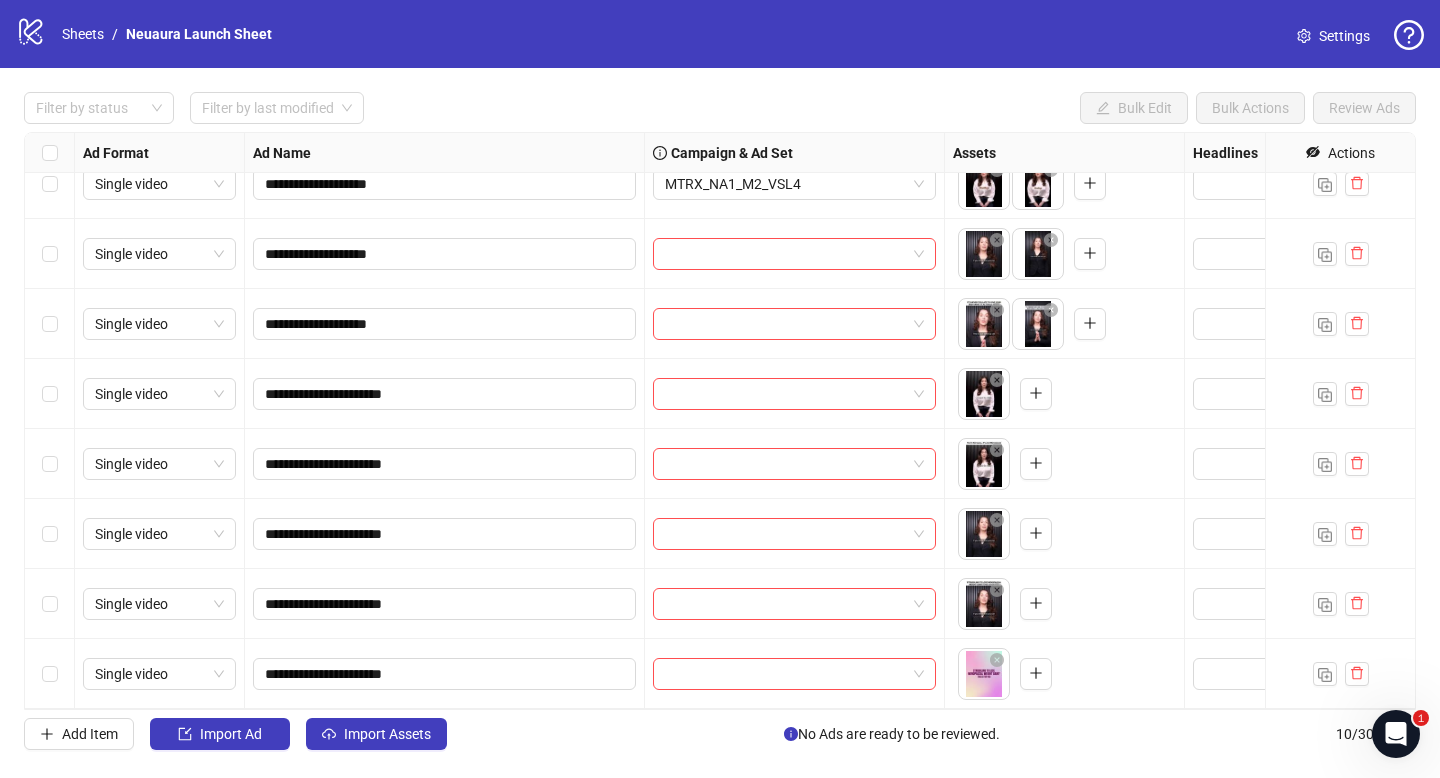 scroll, scrollTop: 0, scrollLeft: 0, axis: both 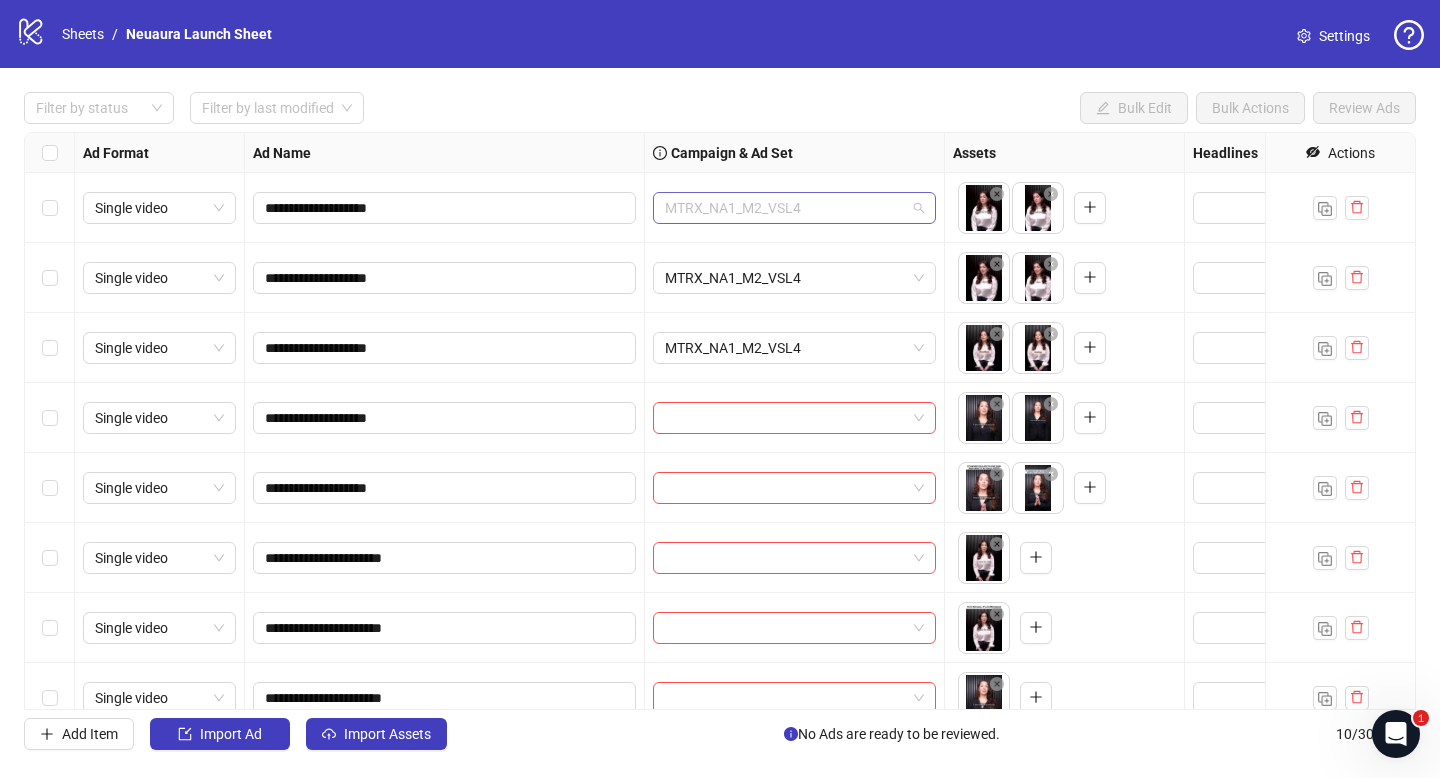 click on "MTRX_NA1_M2_VSL4" at bounding box center [794, 208] 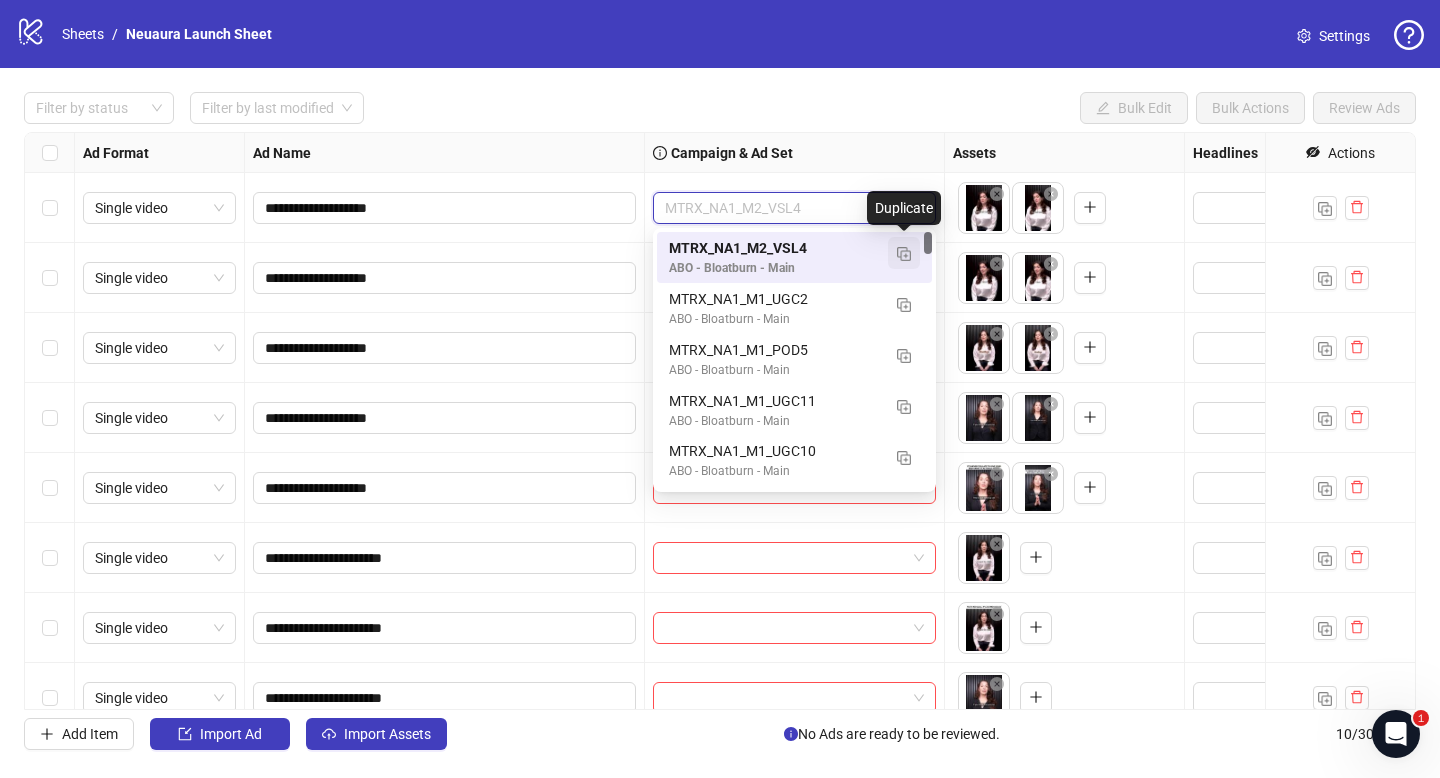 click at bounding box center [904, 254] 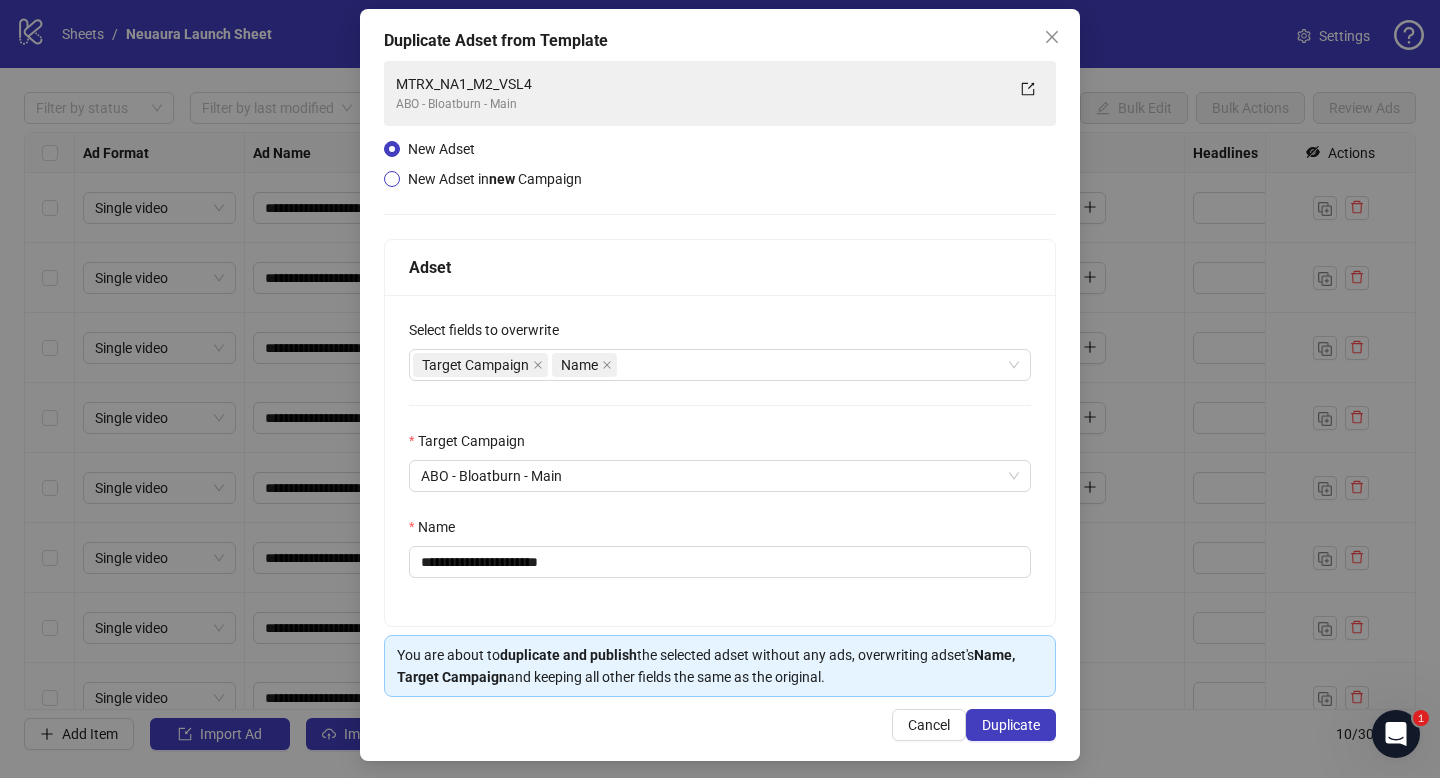 scroll, scrollTop: 95, scrollLeft: 0, axis: vertical 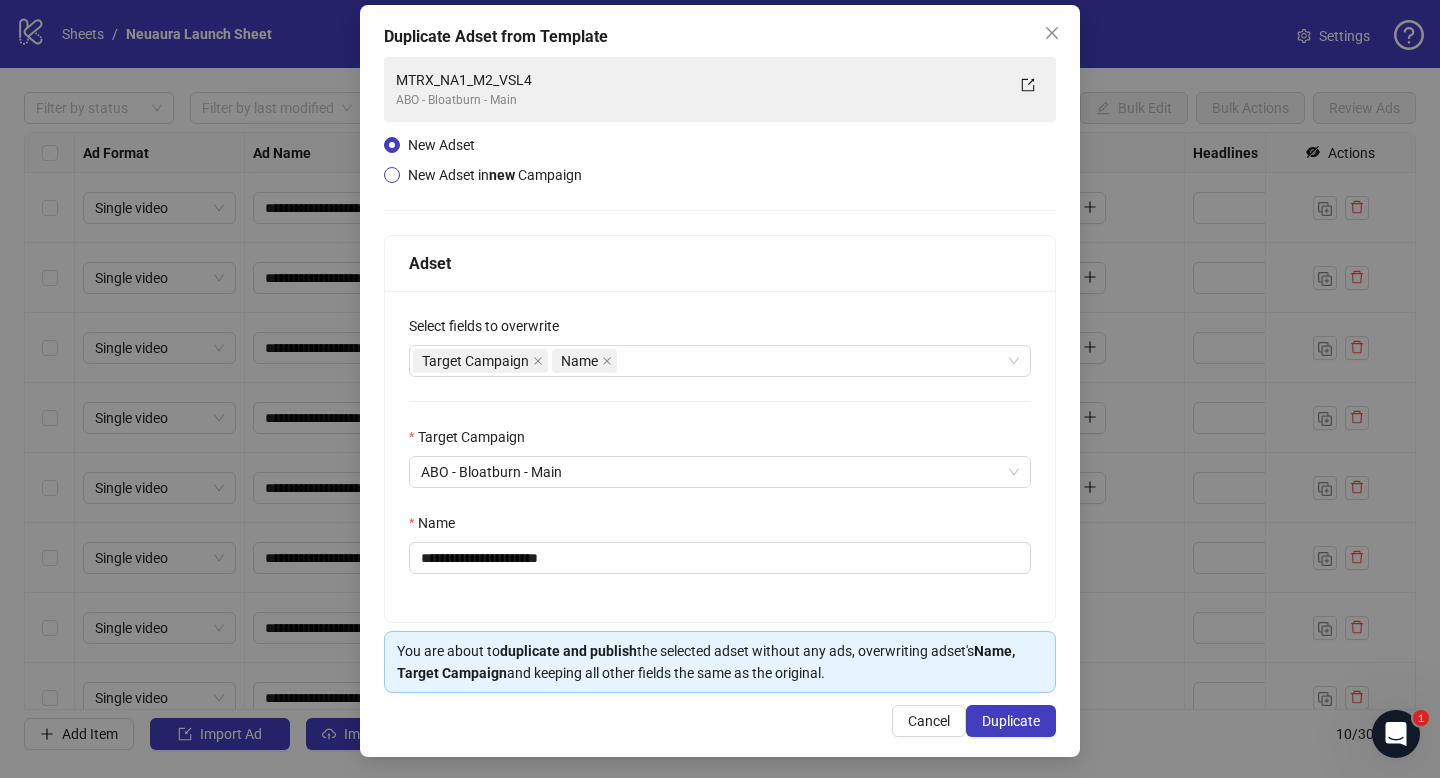 click on "New Adset in  new   Campaign" at bounding box center (495, 175) 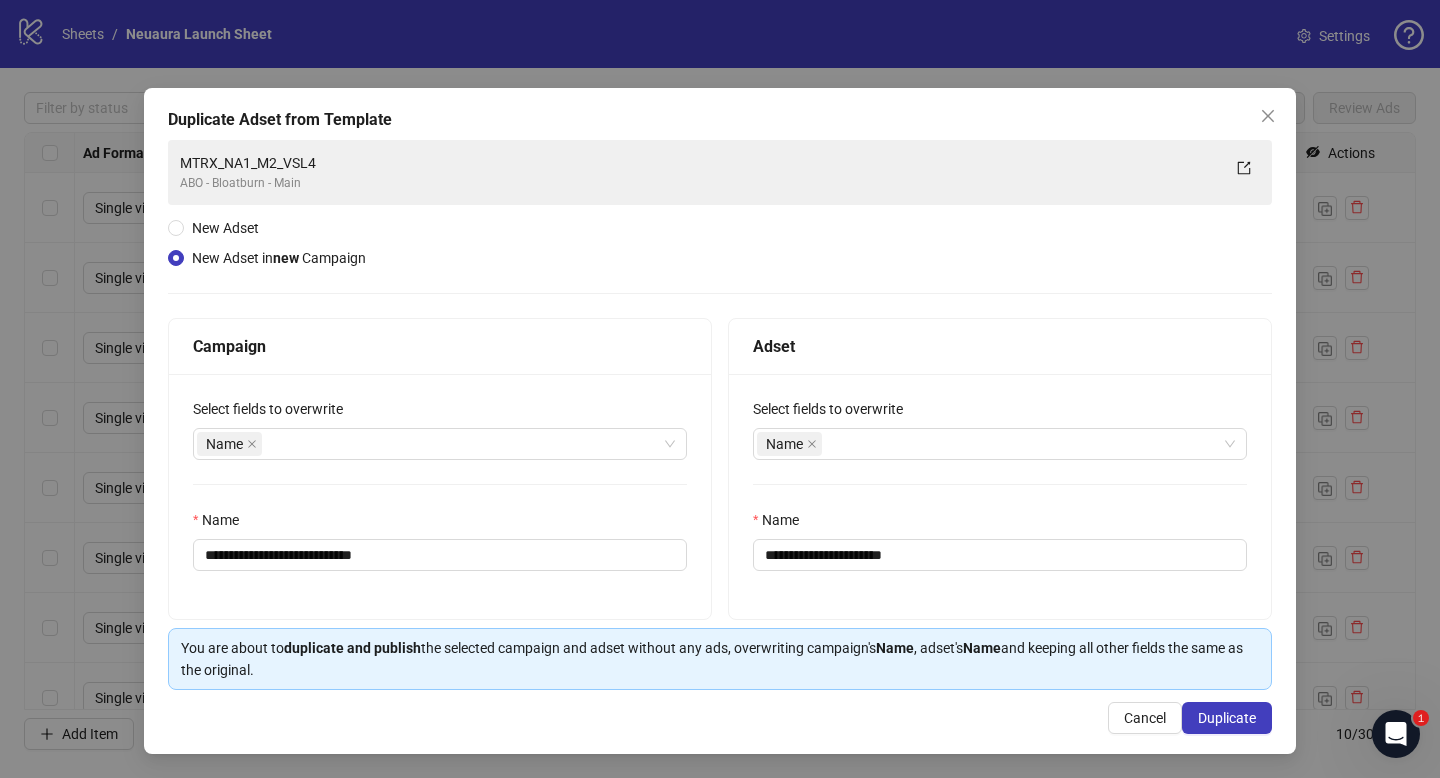 scroll, scrollTop: 12, scrollLeft: 0, axis: vertical 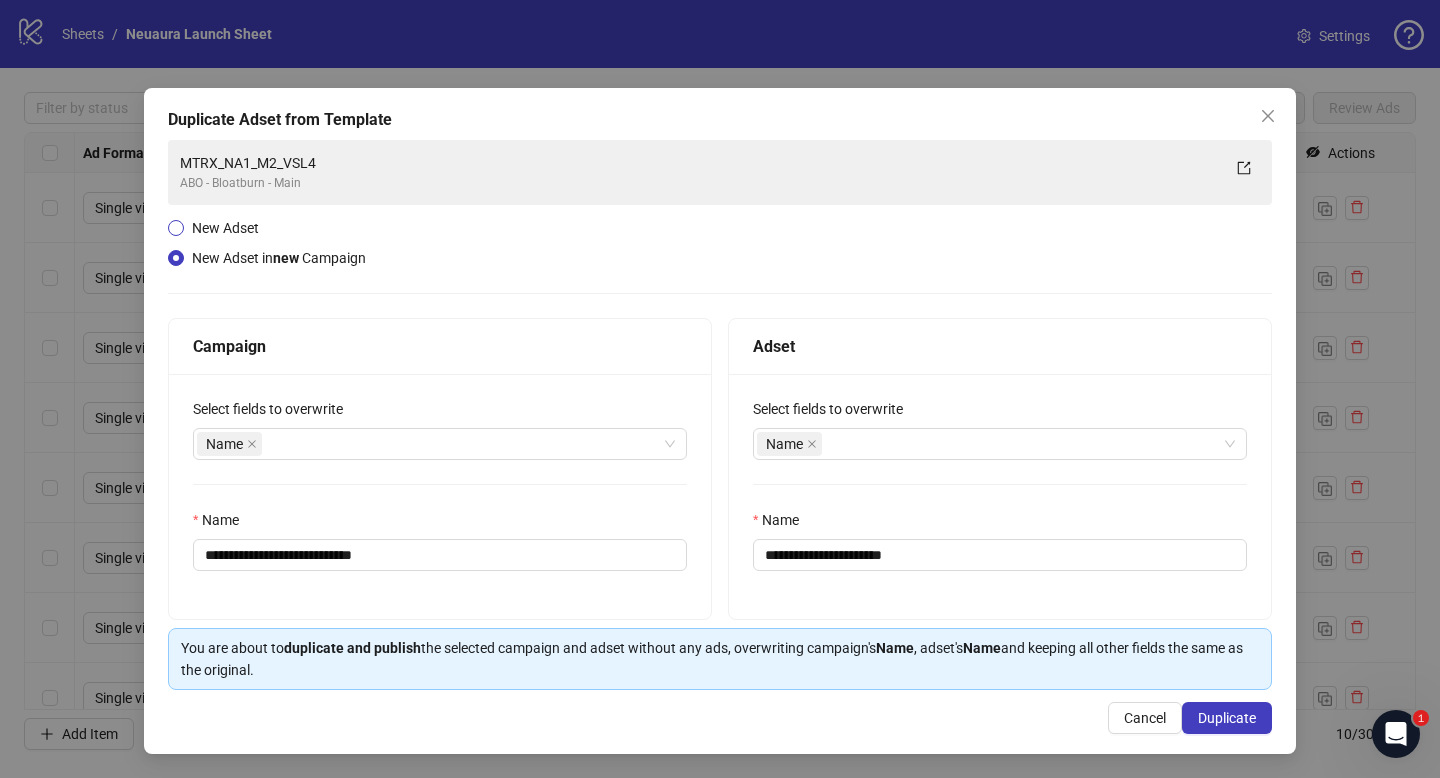 click on "New Adset" at bounding box center [225, 228] 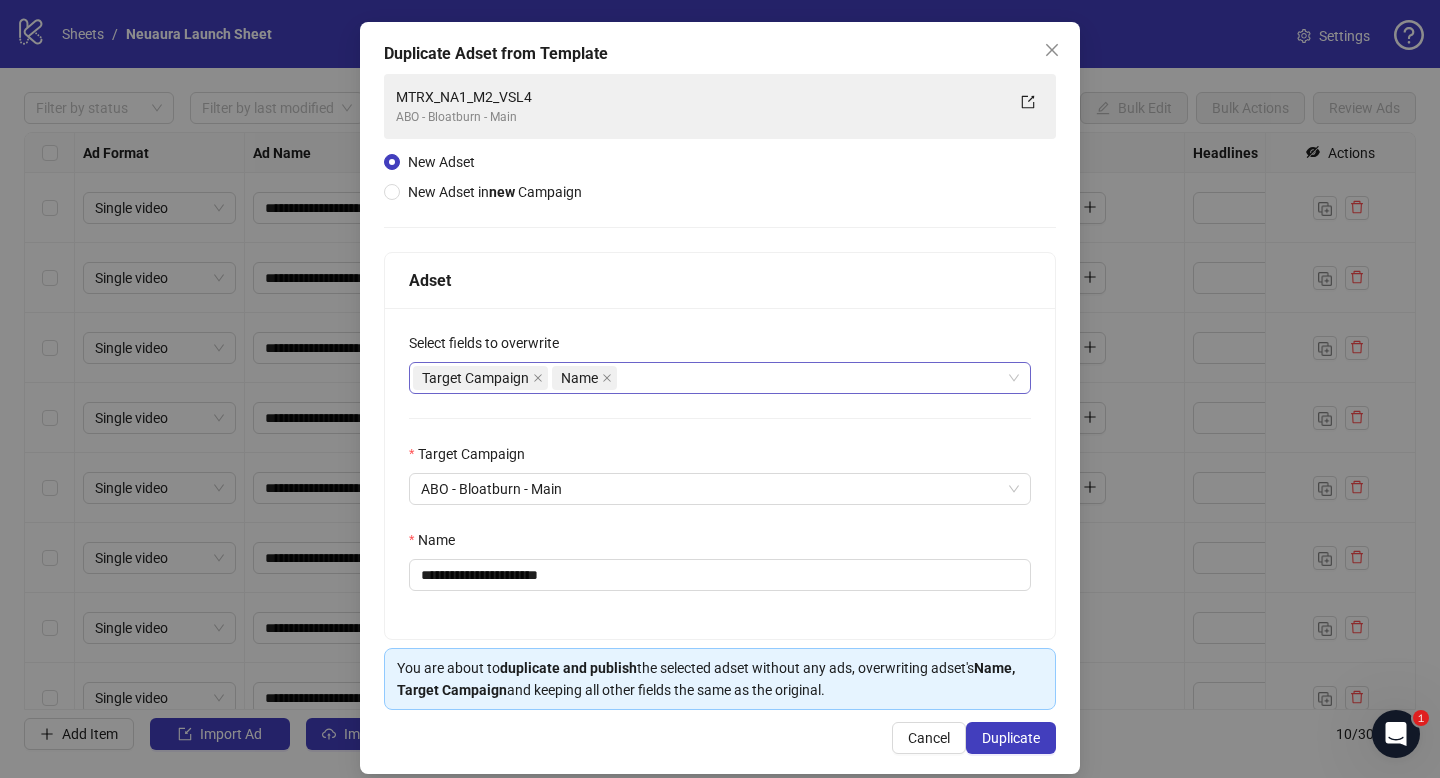 scroll, scrollTop: 99, scrollLeft: 0, axis: vertical 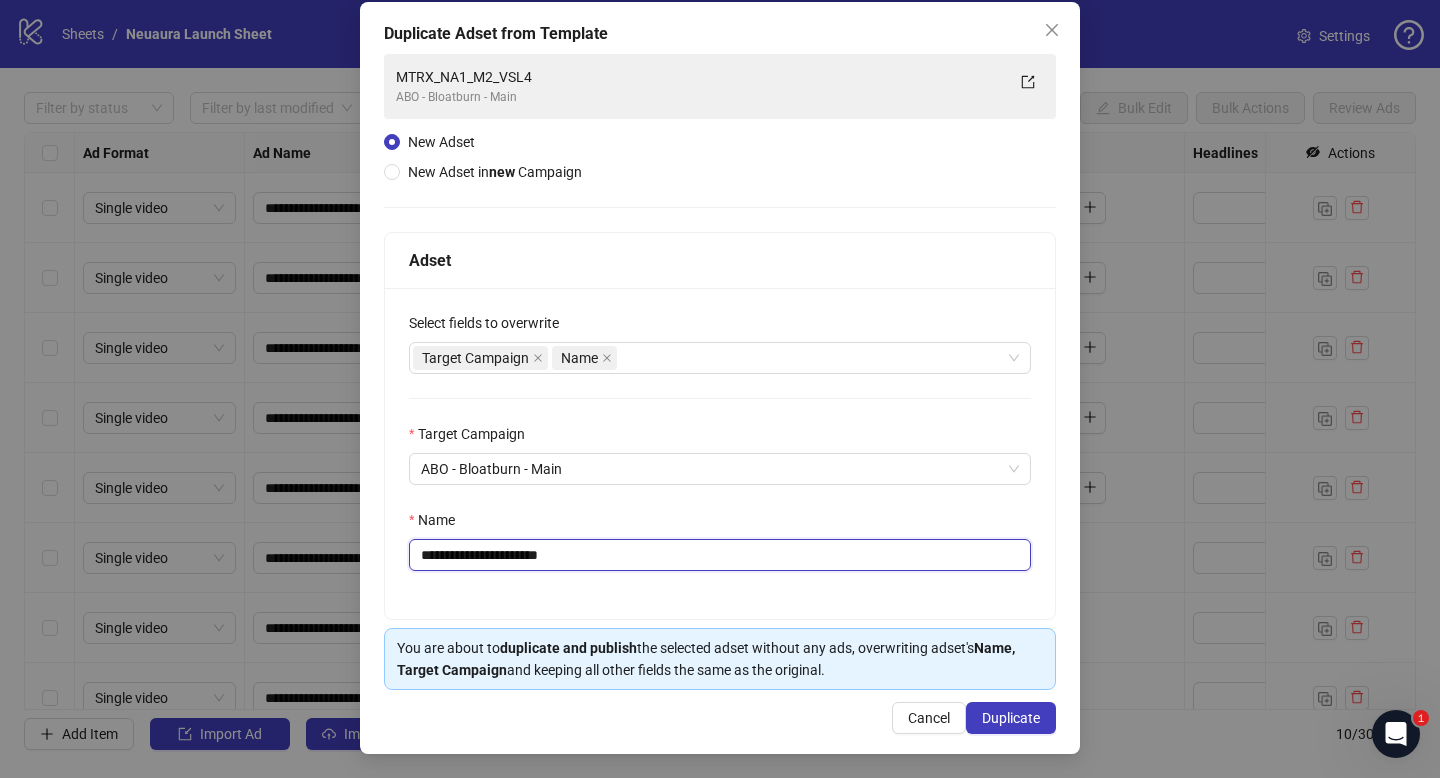 click on "**********" at bounding box center (720, 555) 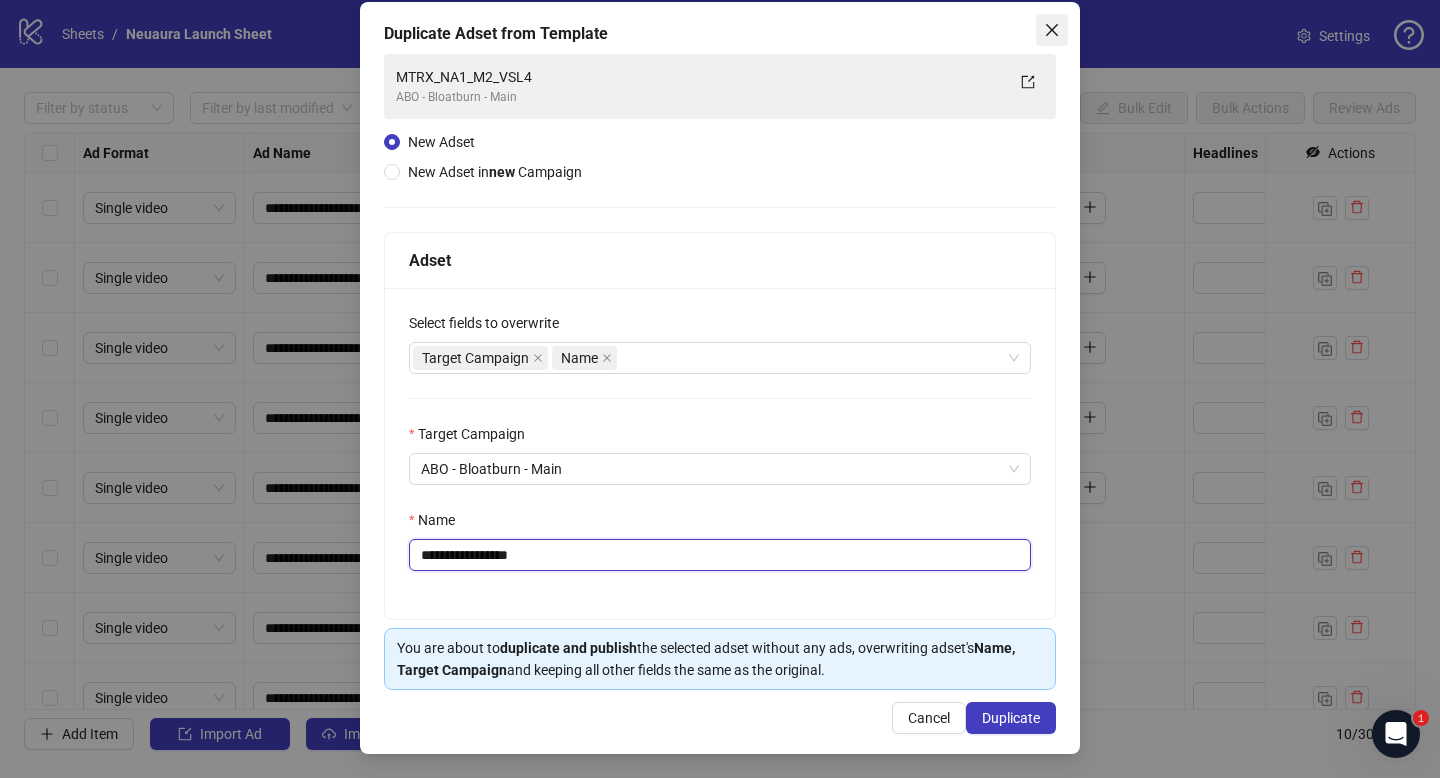 type on "**********" 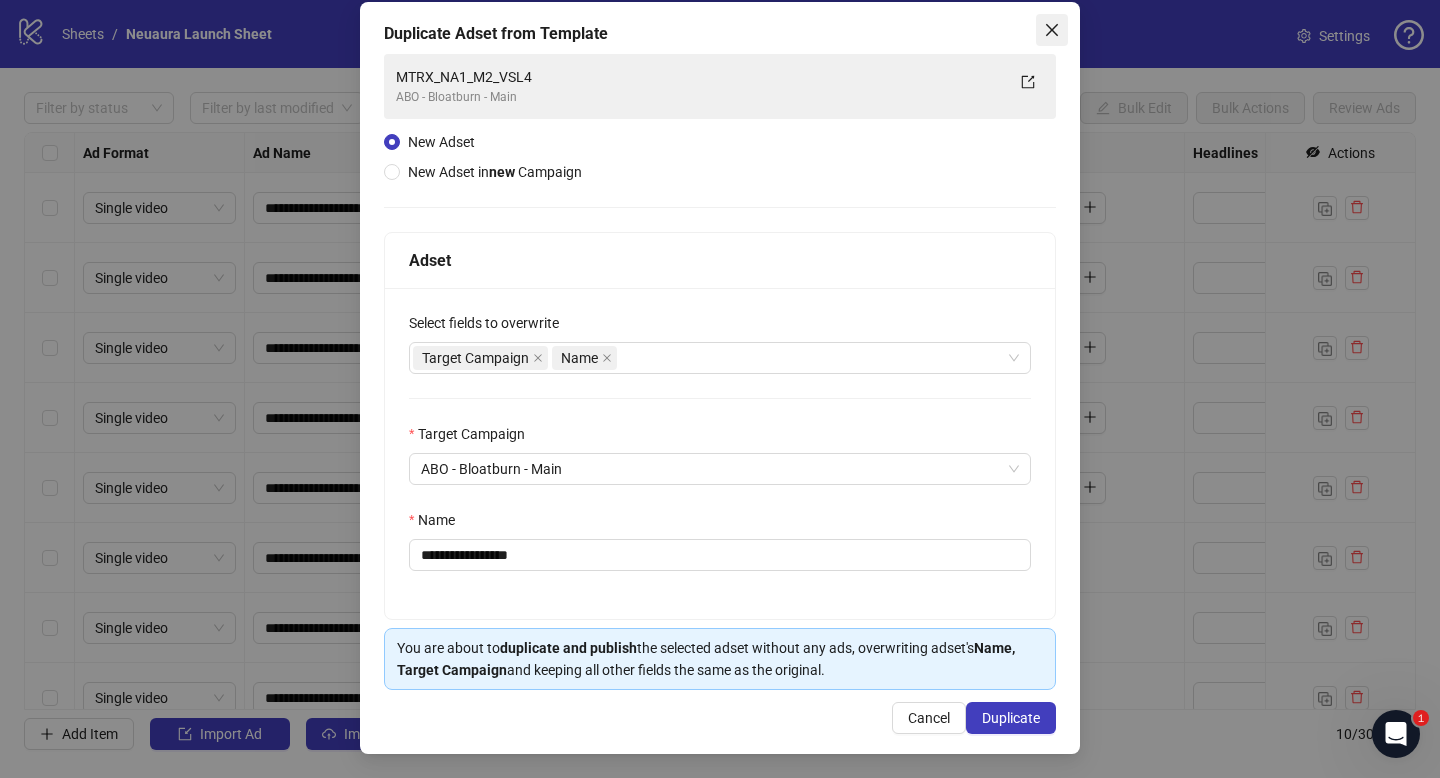 click 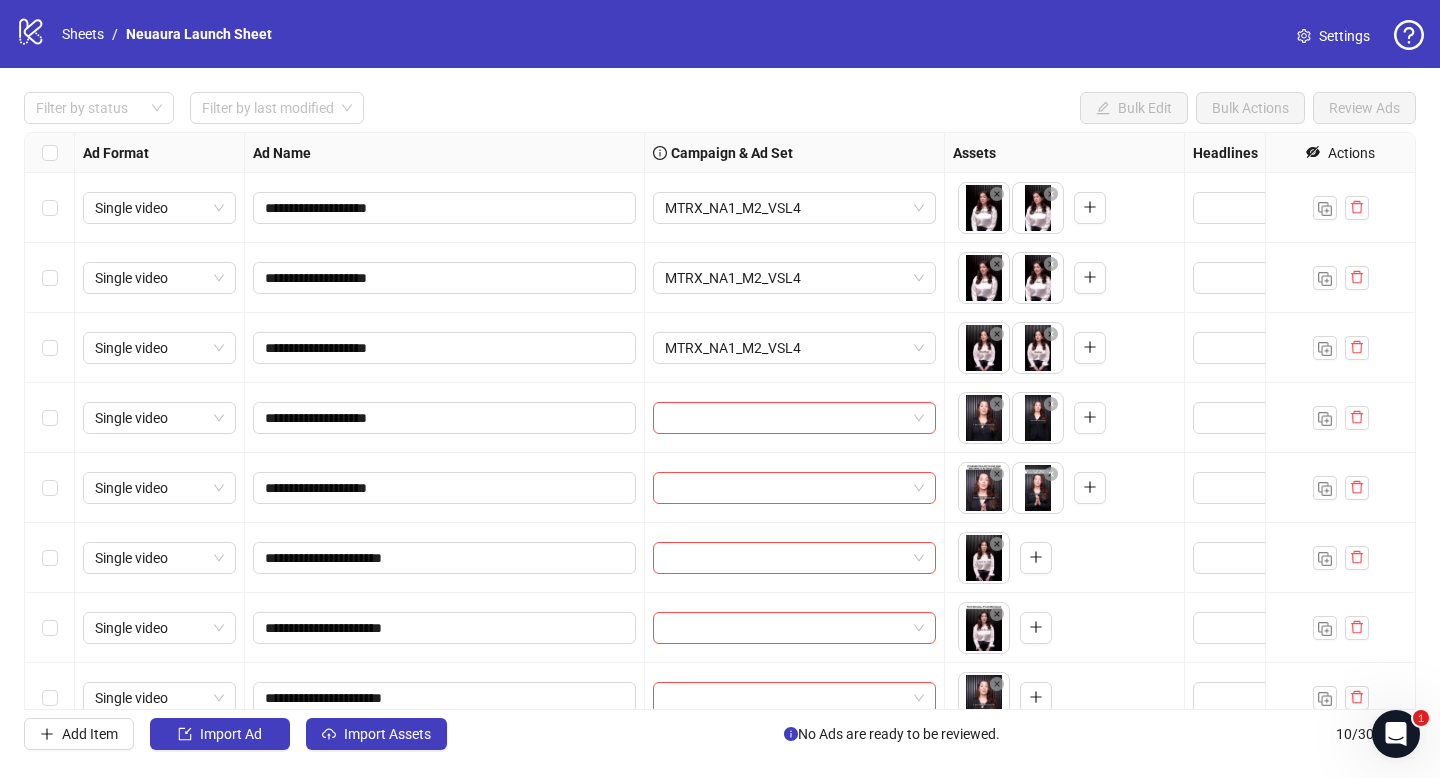 click on "MTRX_NA1_M2_VSL4" at bounding box center (795, 208) 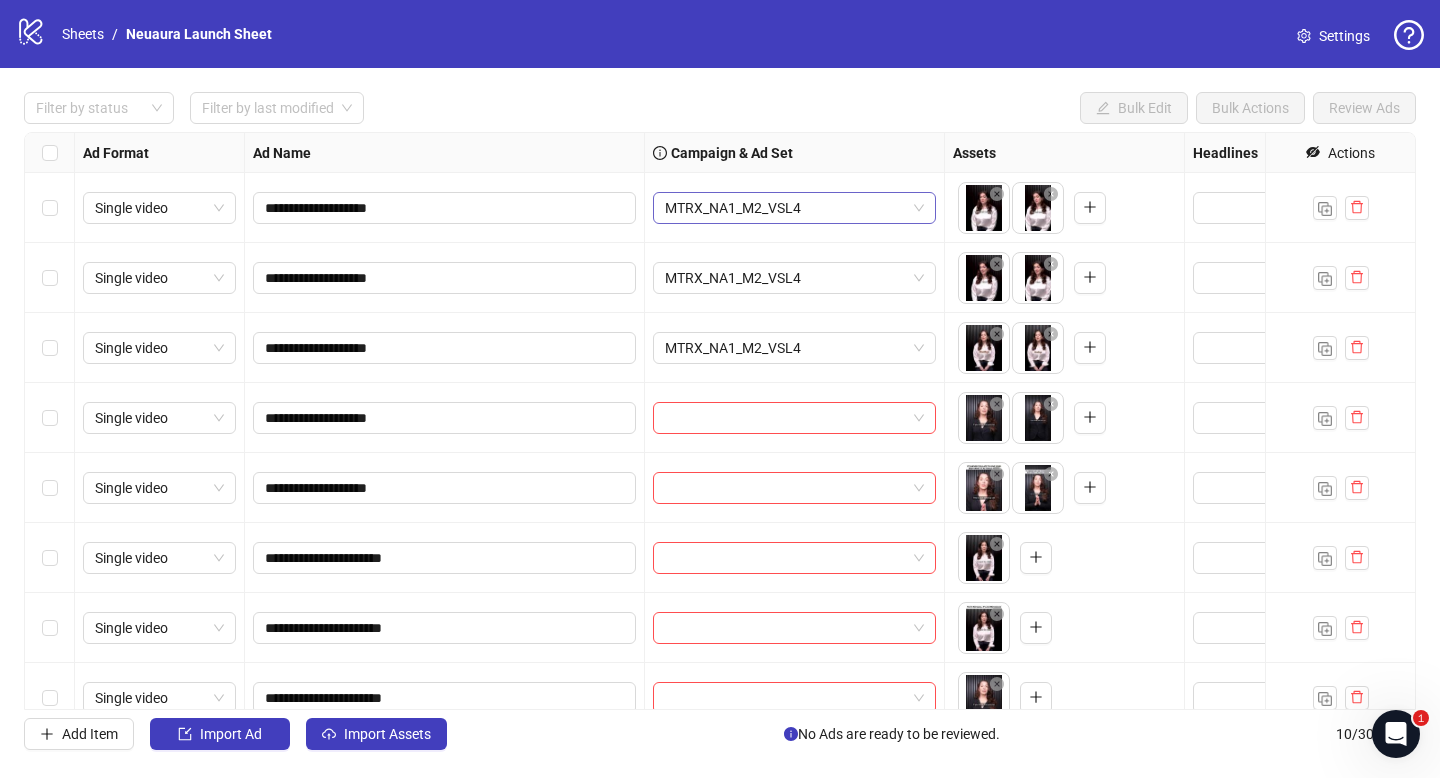click on "MTRX_NA1_M2_VSL4" at bounding box center (794, 208) 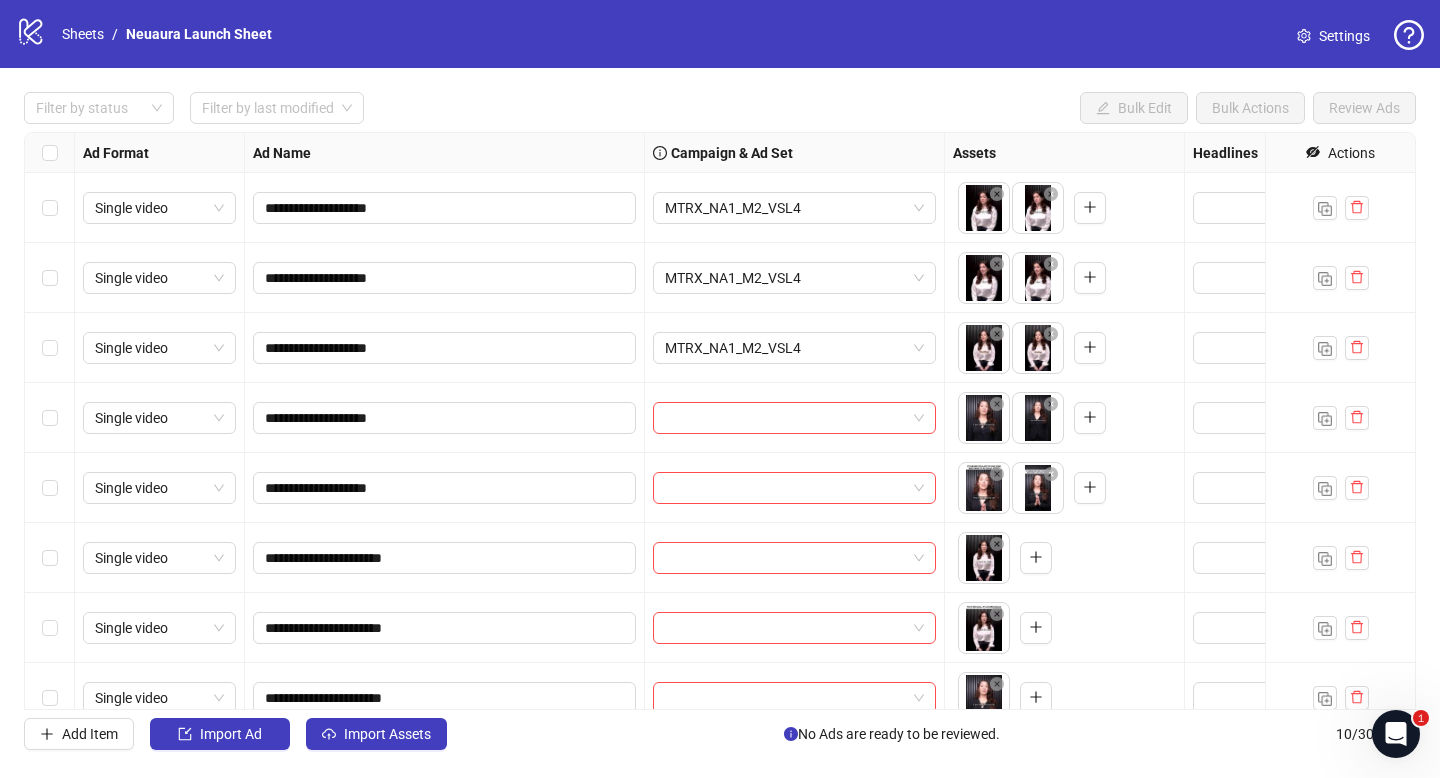 click on "Filter by status Filter by last modified Bulk Edit Bulk Actions Review Ads" at bounding box center [720, 108] 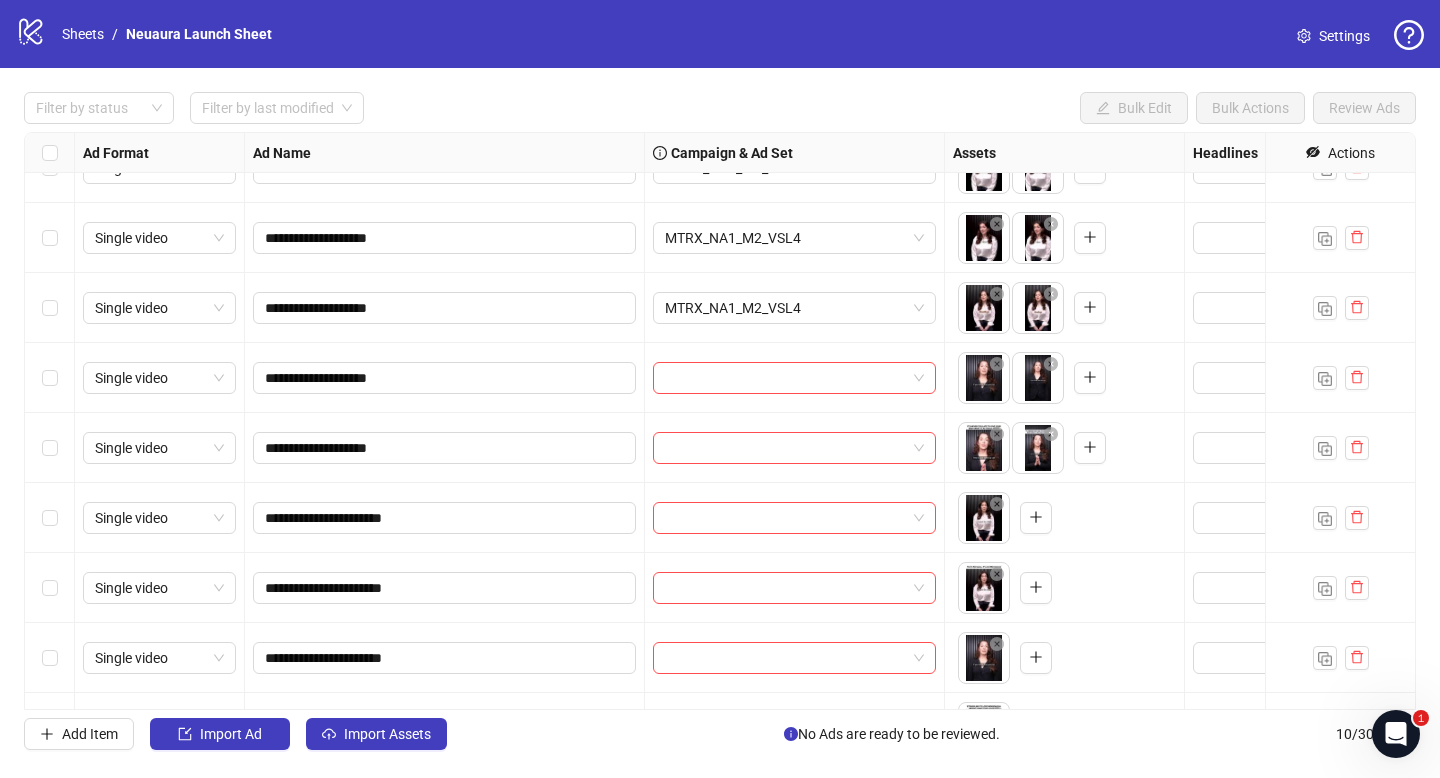 scroll, scrollTop: 0, scrollLeft: 0, axis: both 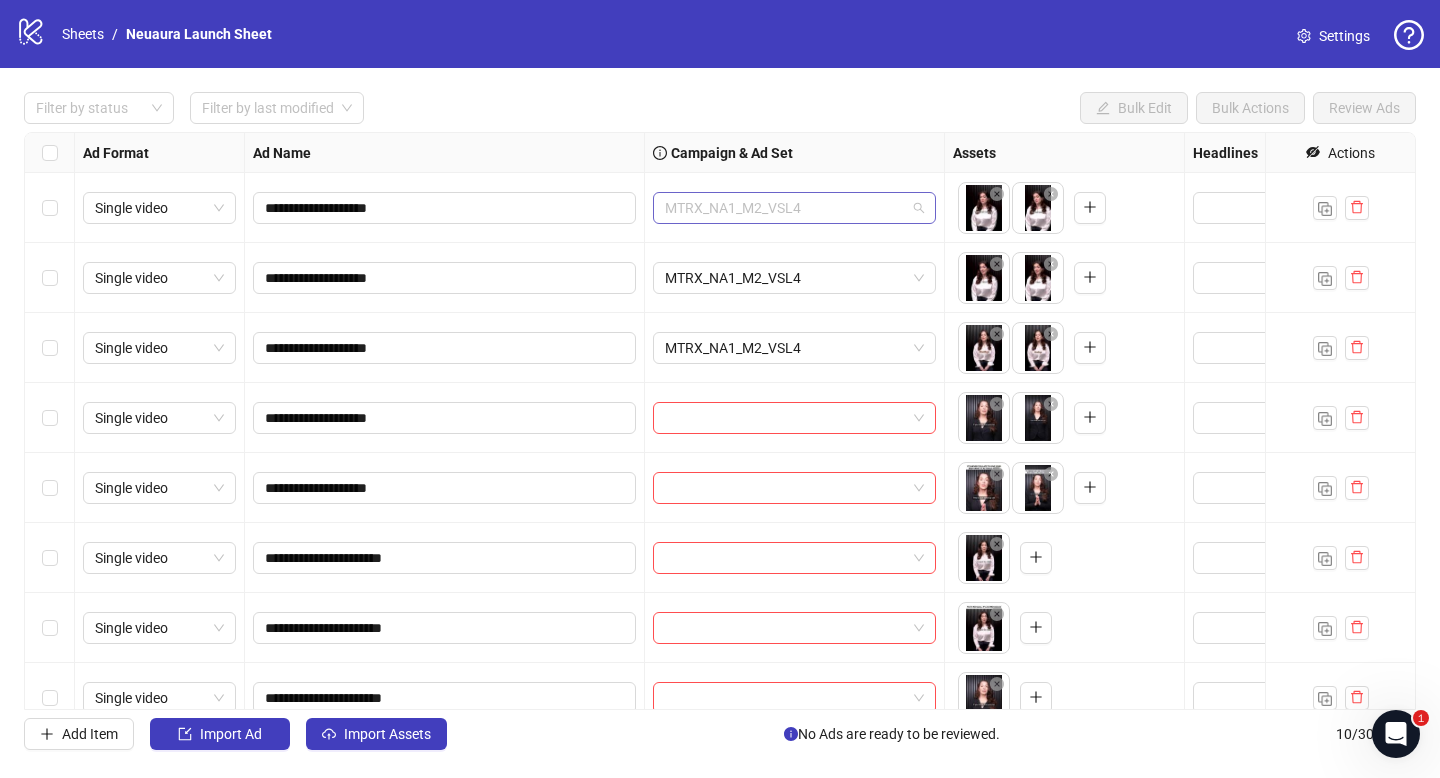 click on "MTRX_NA1_M2_VSL4" at bounding box center [794, 208] 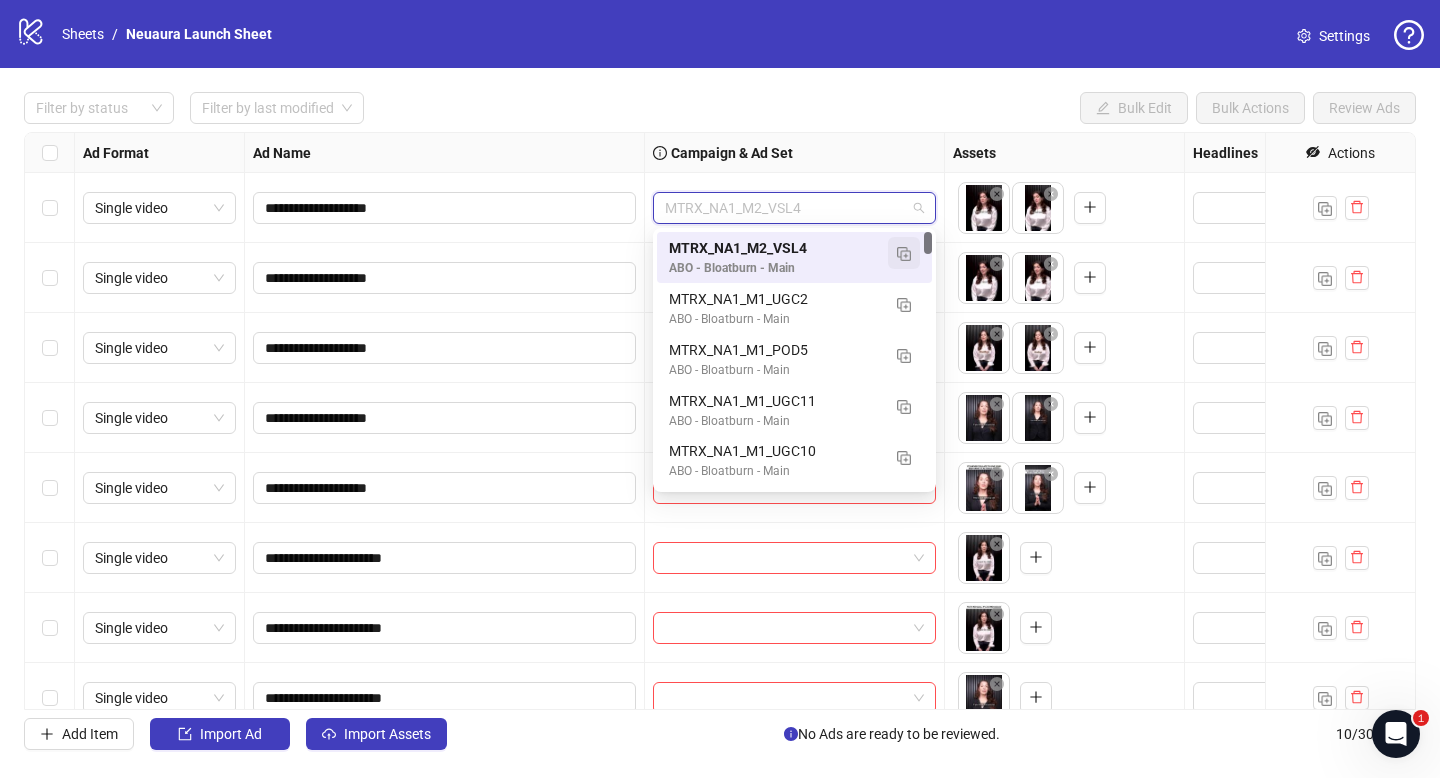 click at bounding box center [904, 254] 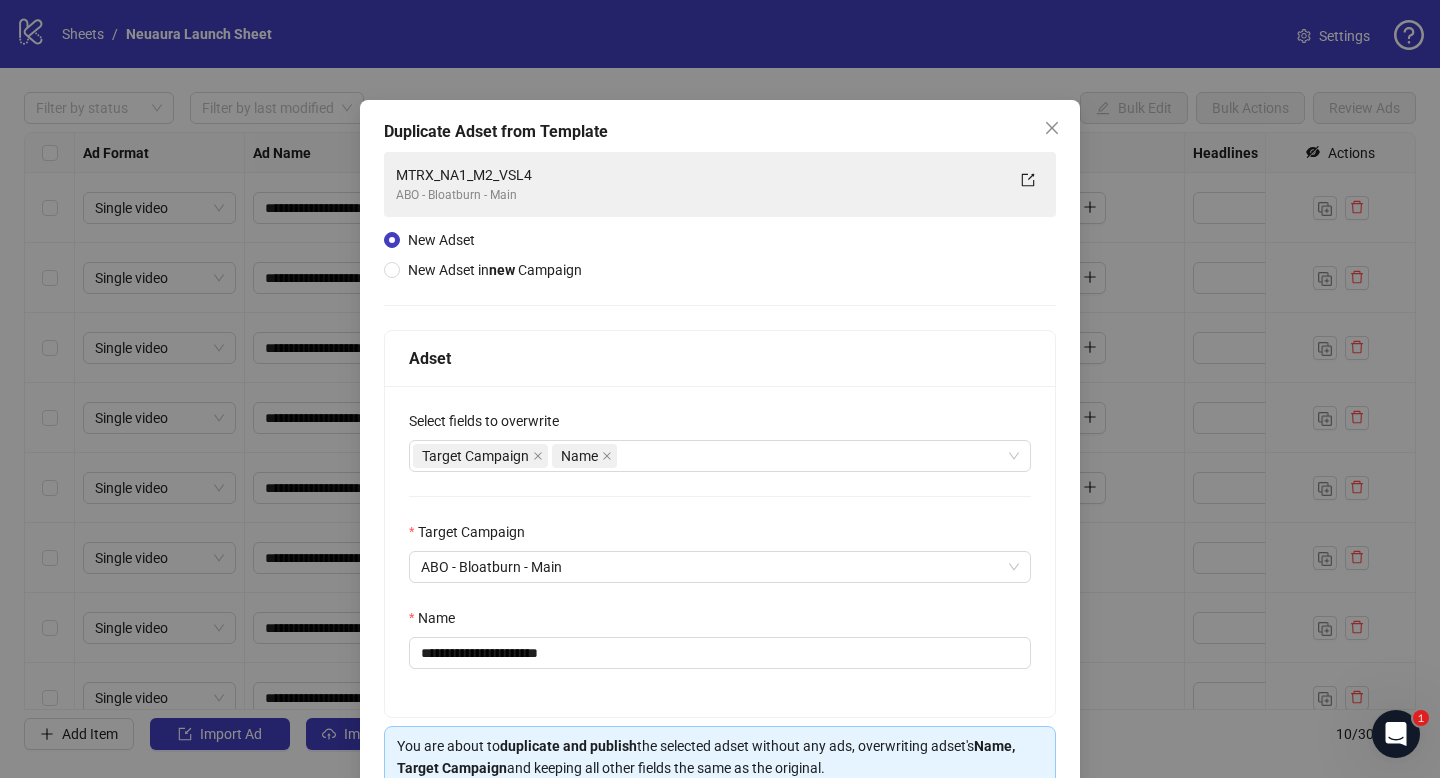 scroll, scrollTop: 99, scrollLeft: 0, axis: vertical 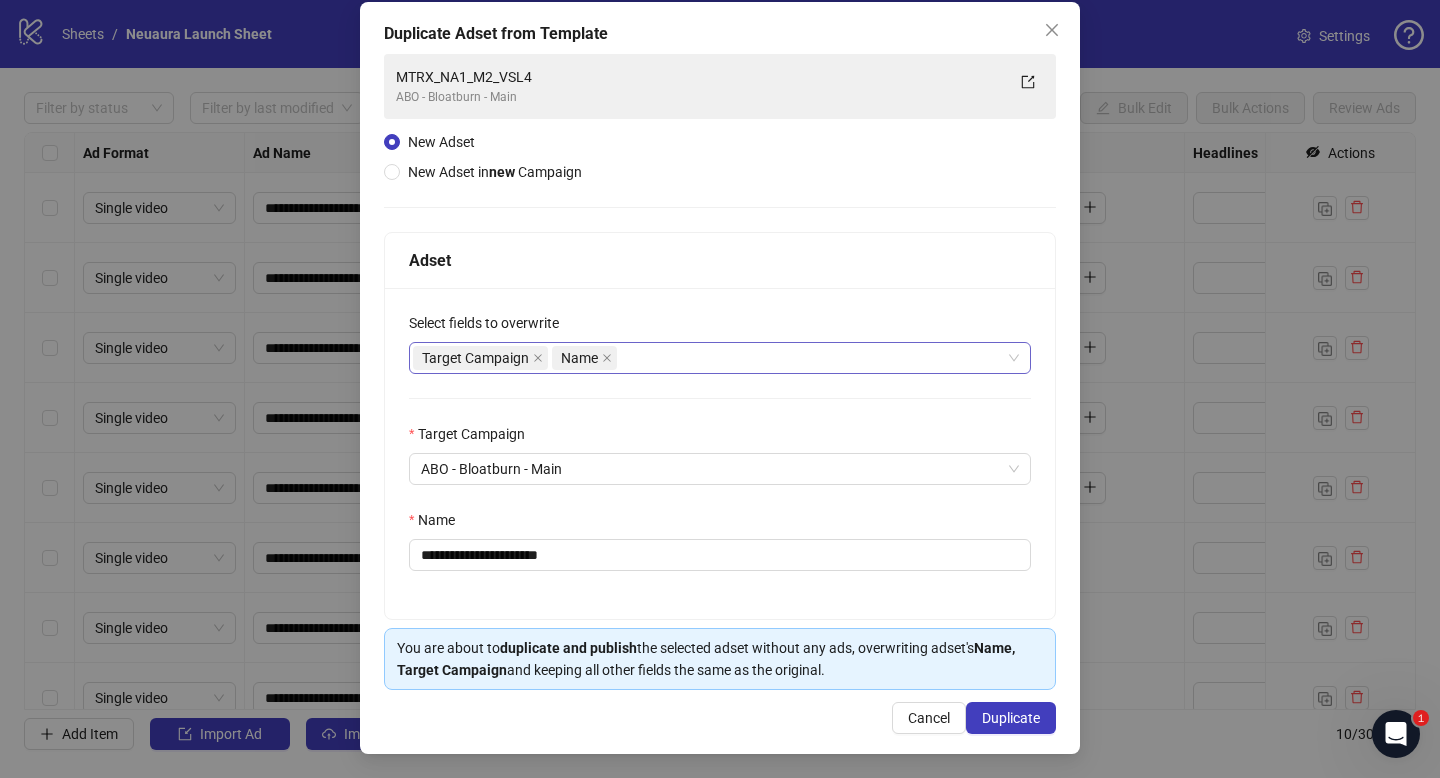 click on "Target Campaign" at bounding box center [475, 358] 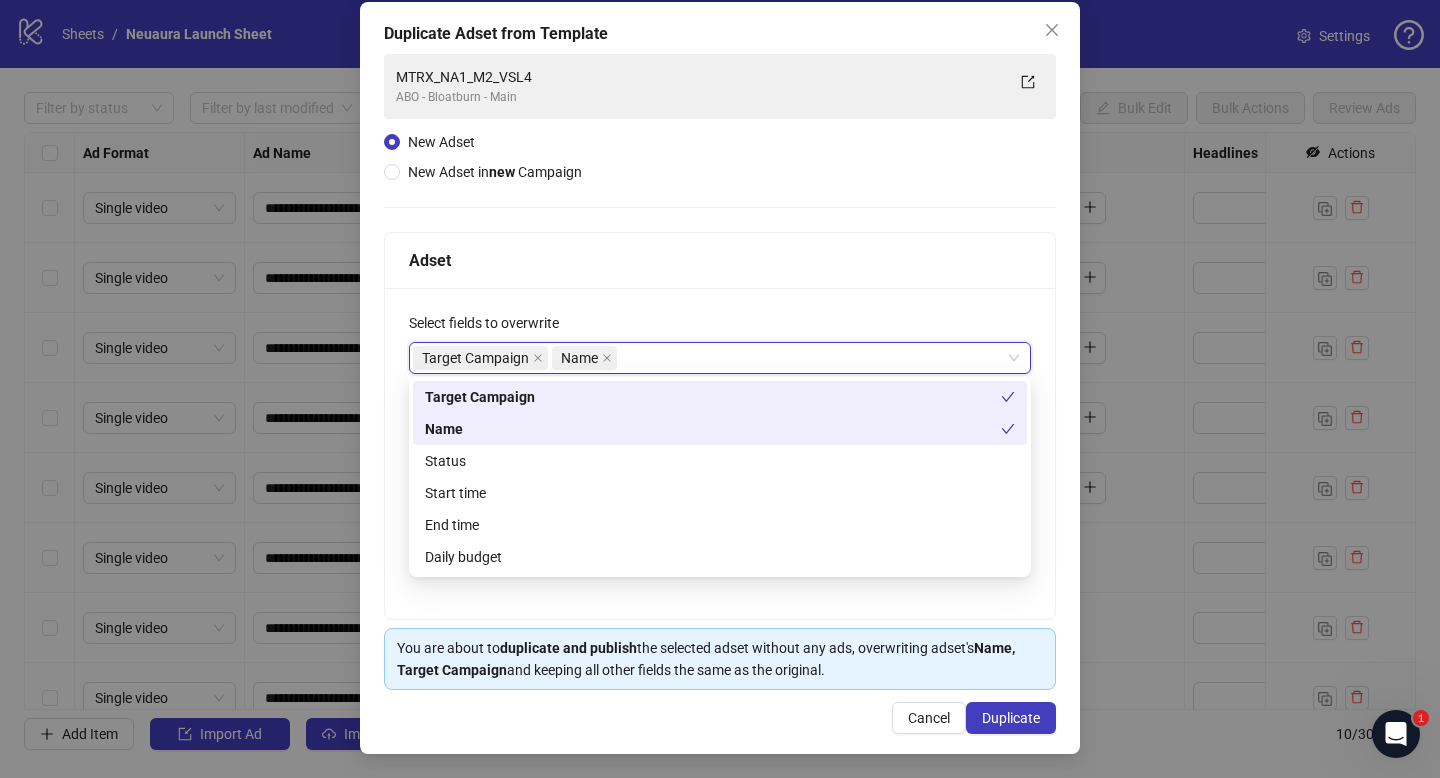 click on "**********" at bounding box center (720, 453) 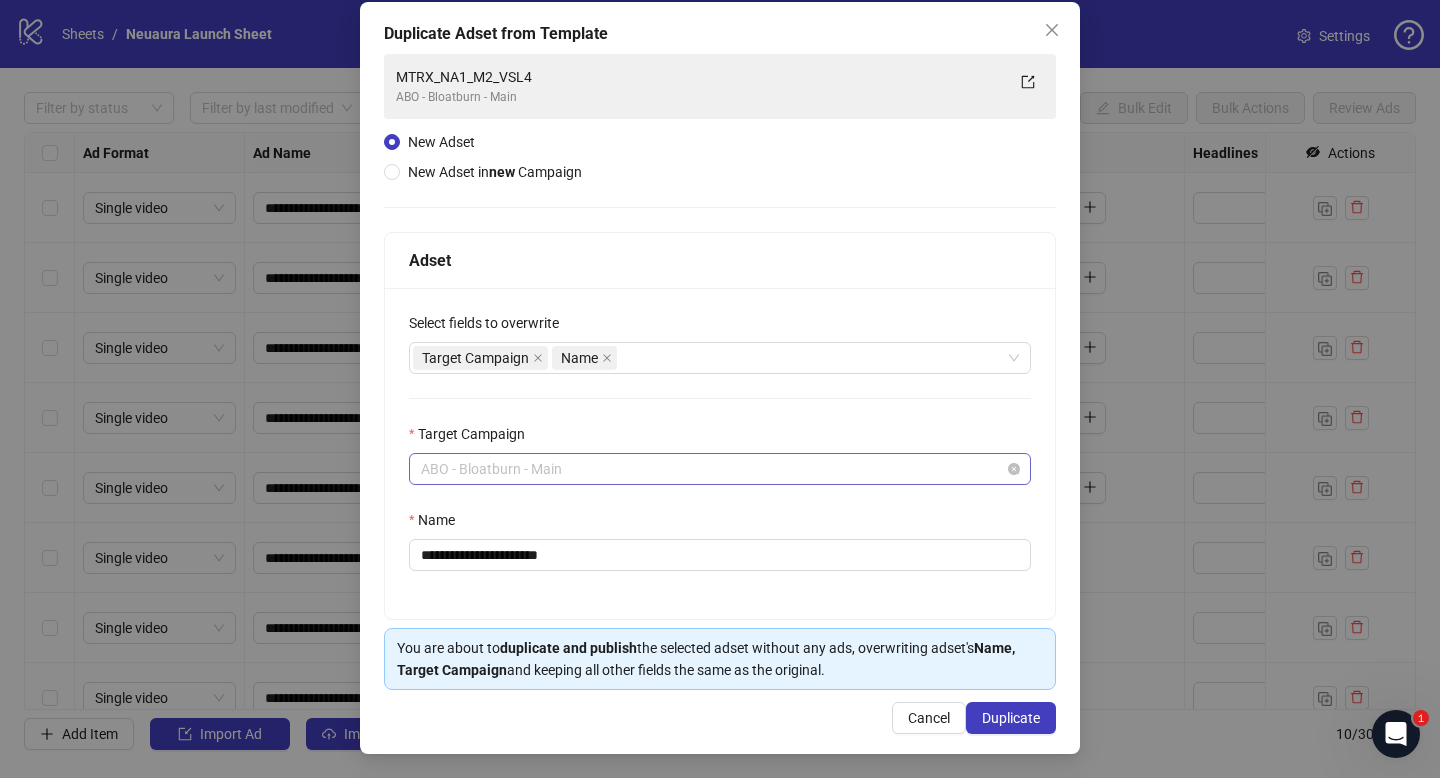 click on "ABO - Bloatburn - Main" at bounding box center [720, 469] 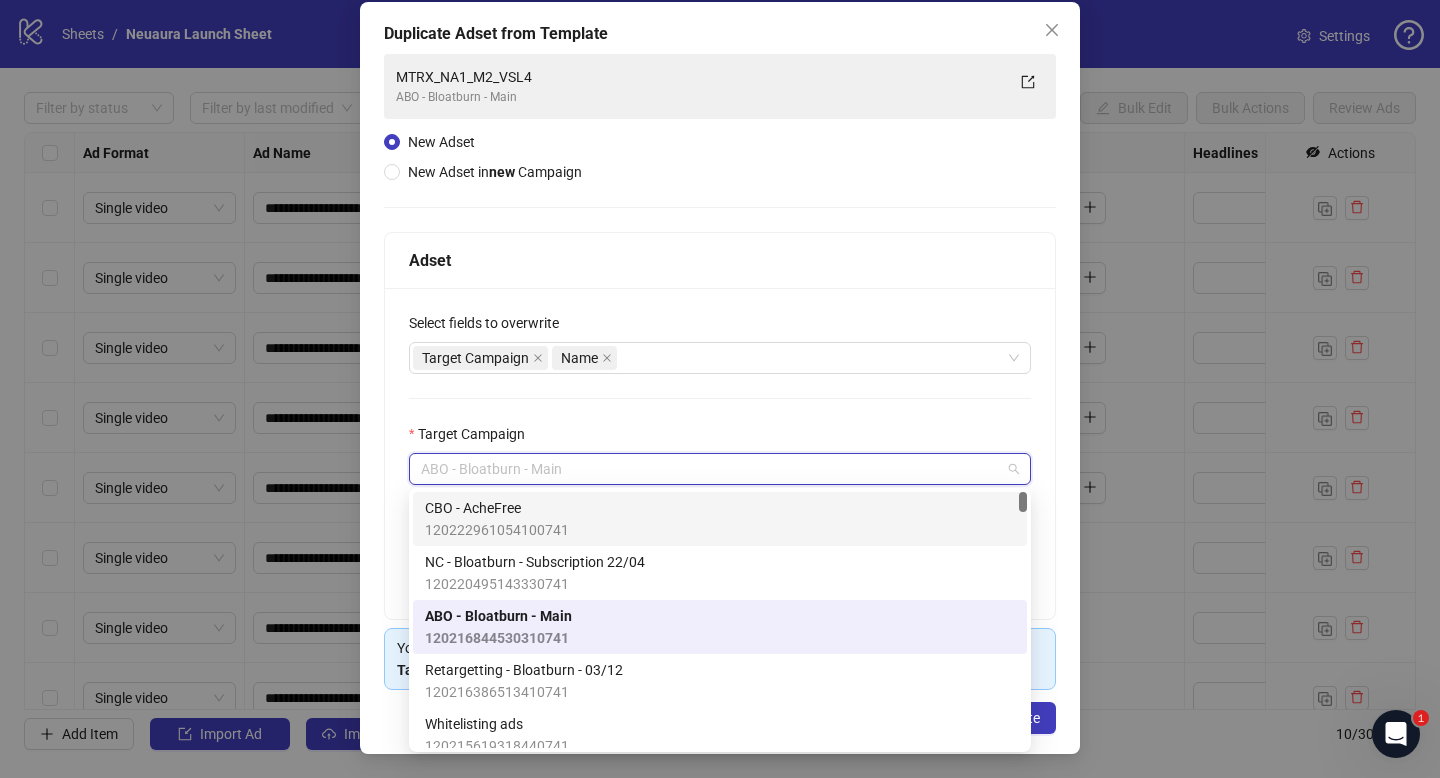 click on "Target Campaign" at bounding box center (720, 438) 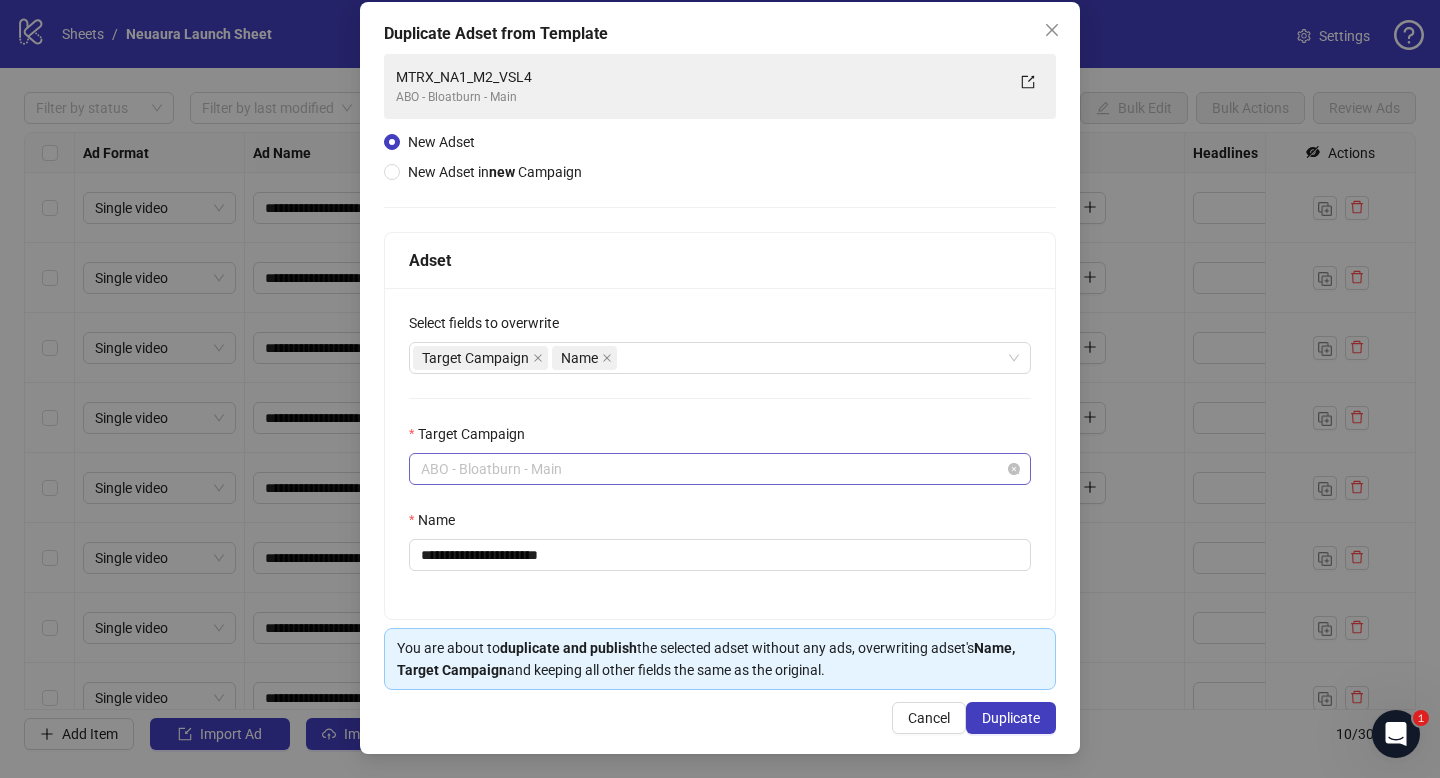 click on "ABO - Bloatburn - Main" at bounding box center (720, 469) 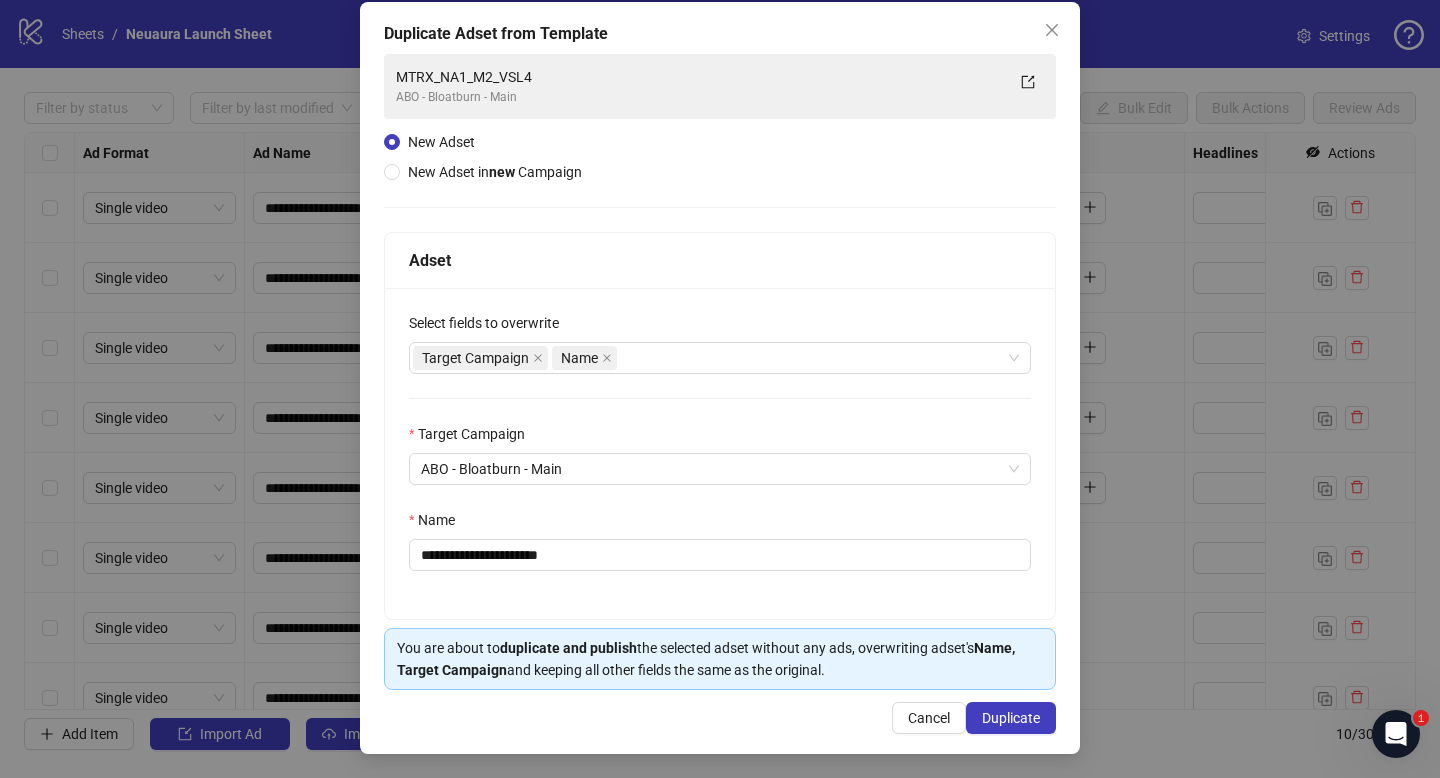 click on "**********" at bounding box center [720, 453] 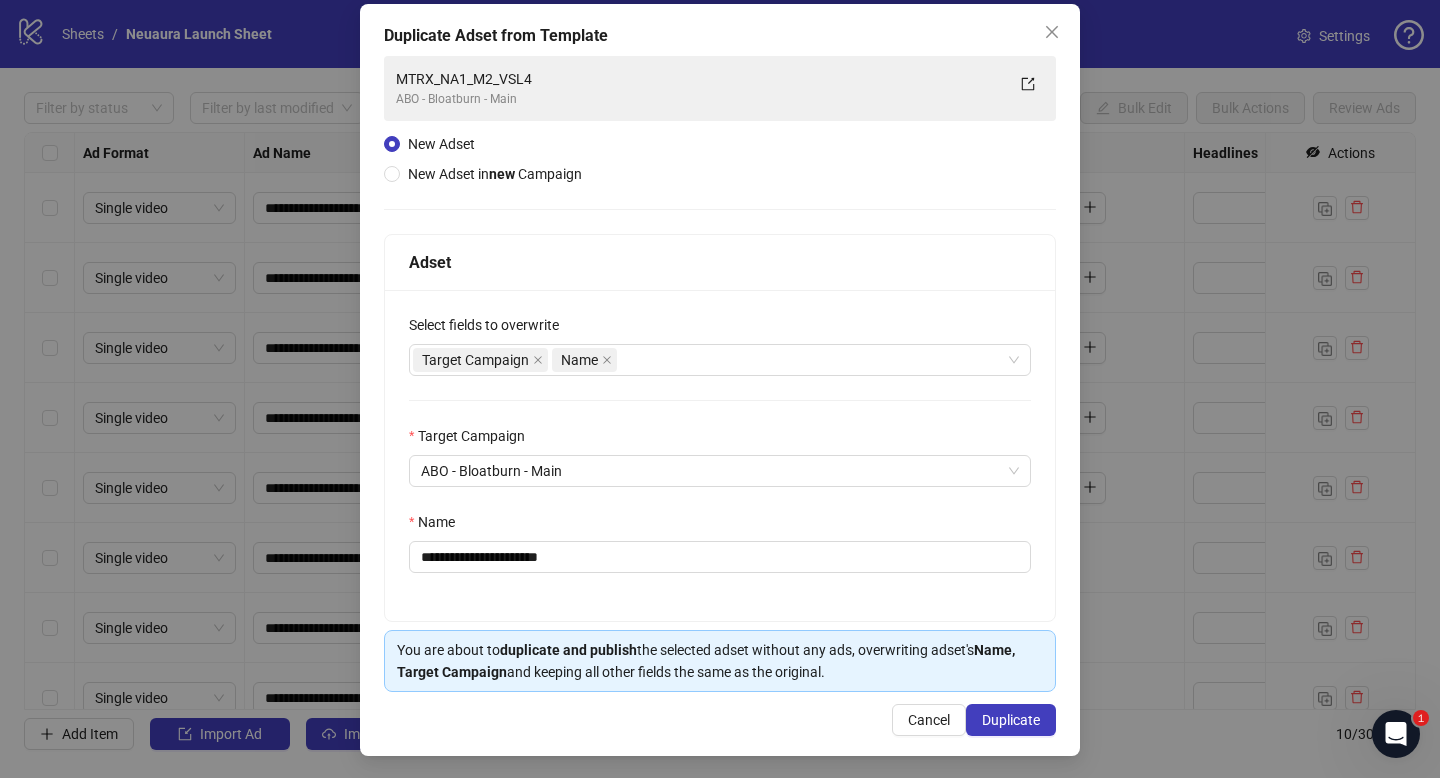 scroll, scrollTop: 84, scrollLeft: 0, axis: vertical 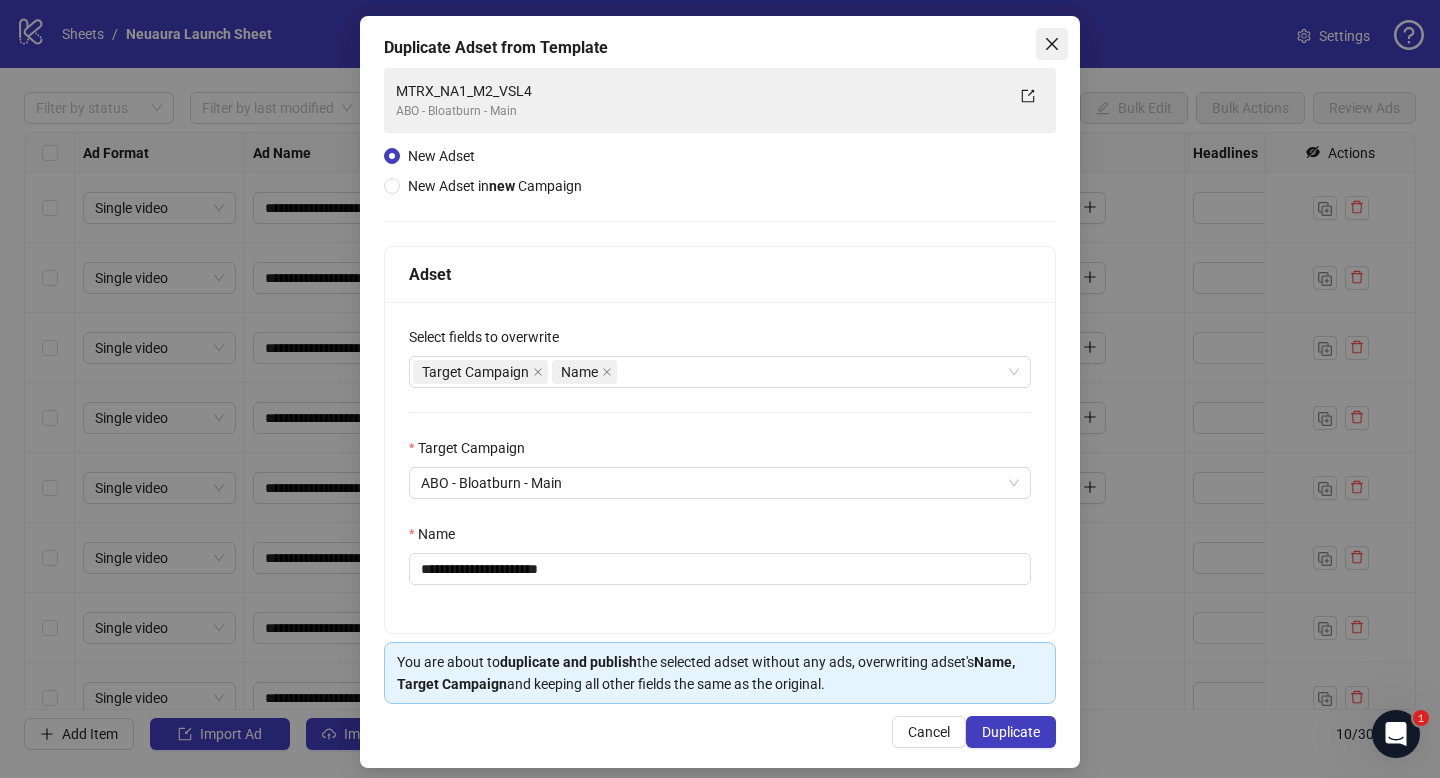click 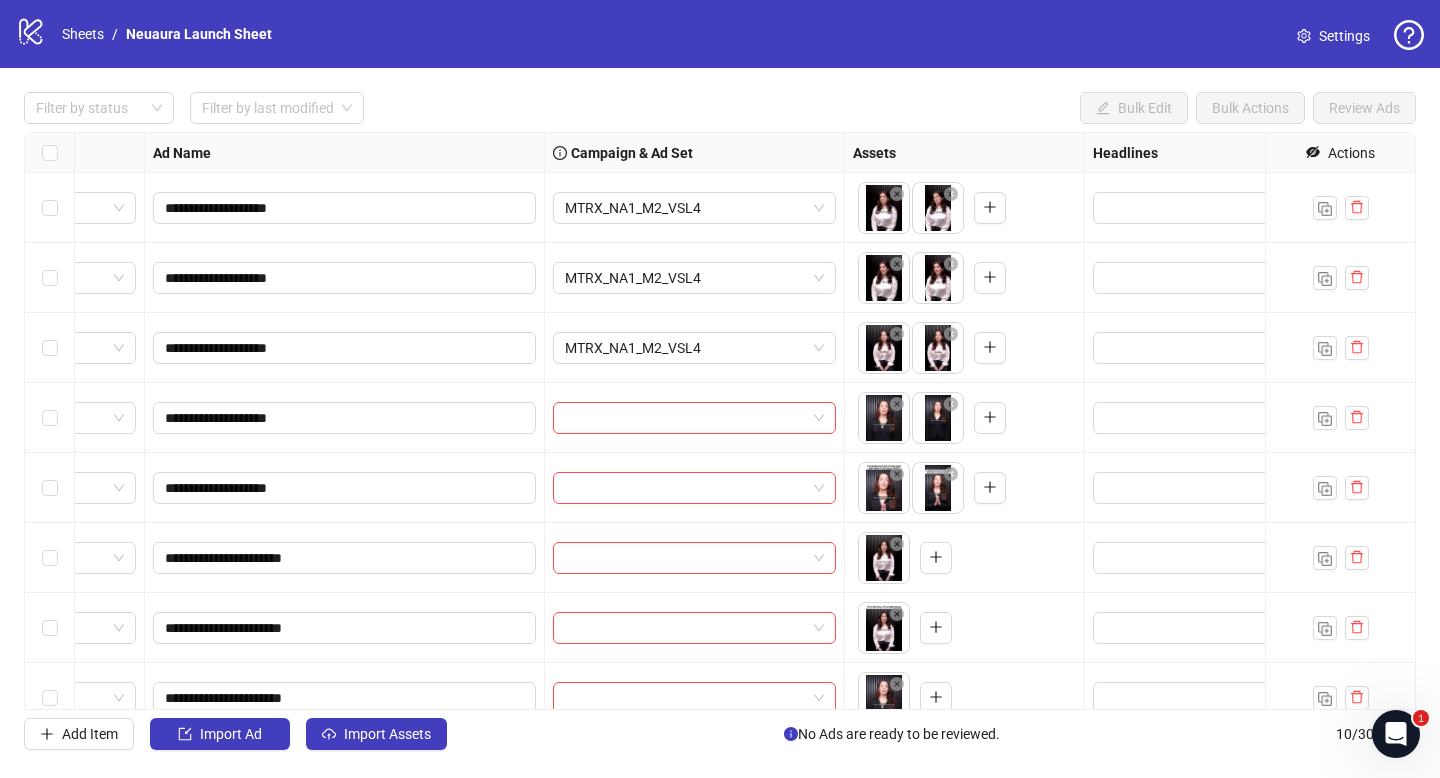 scroll, scrollTop: 0, scrollLeft: 0, axis: both 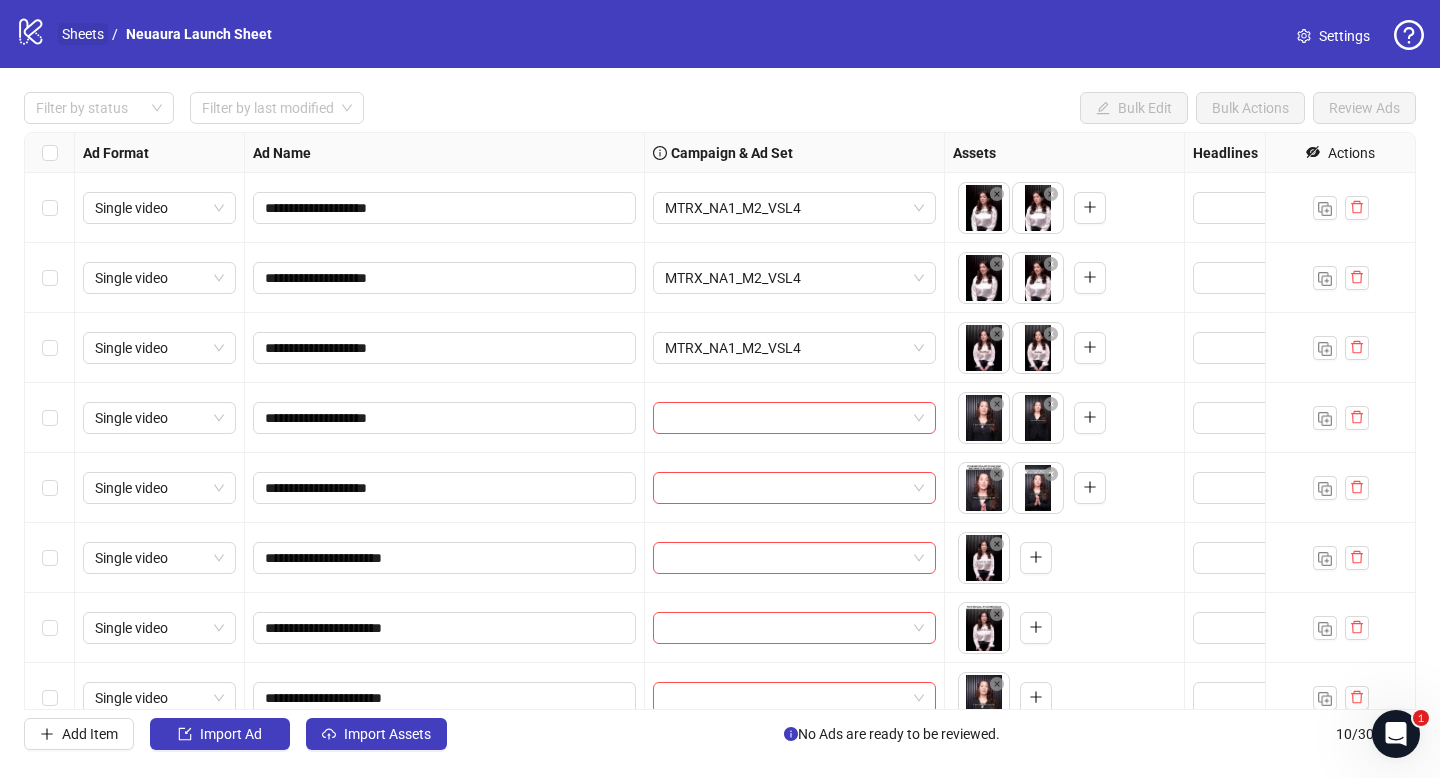 click on "Sheets" at bounding box center [83, 34] 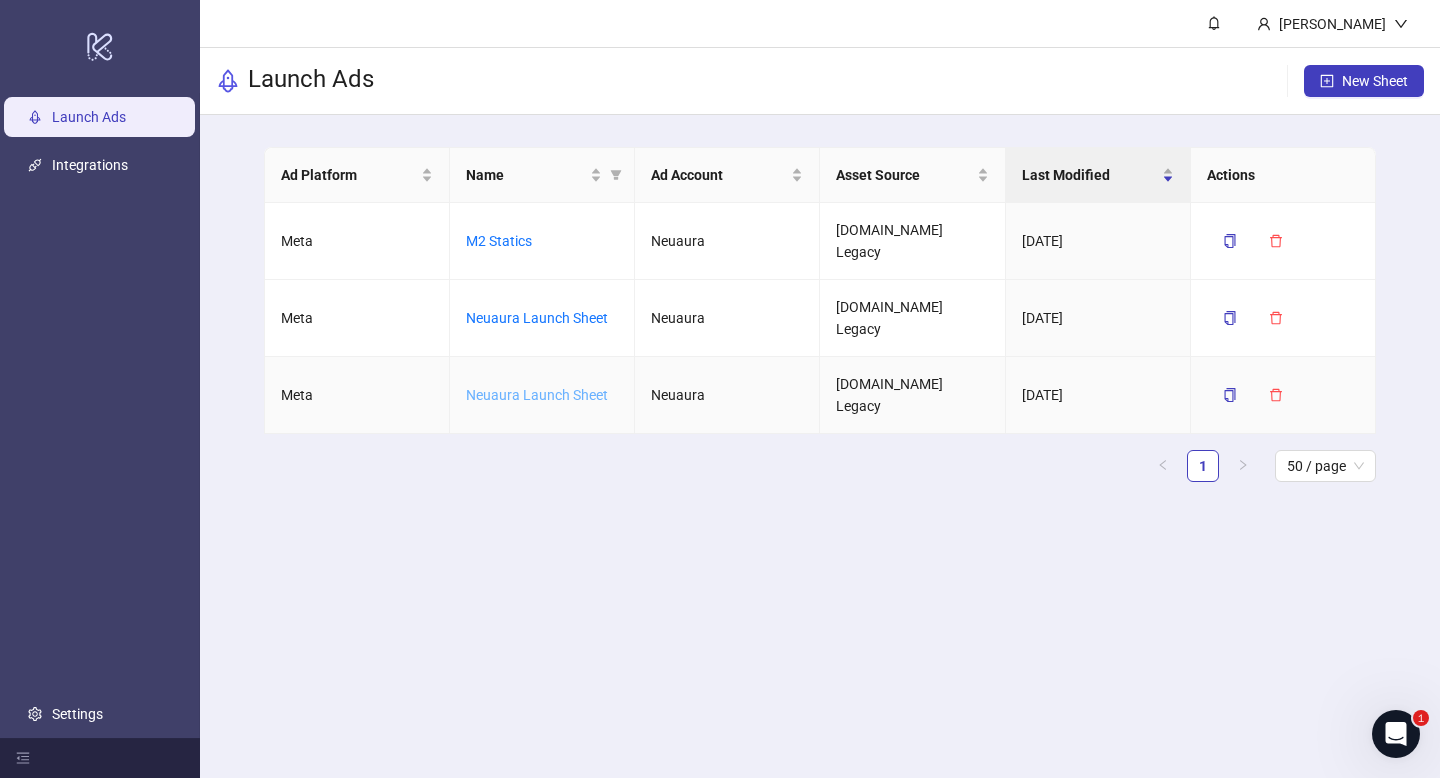 click on "Neuaura Launch Sheet" at bounding box center [537, 395] 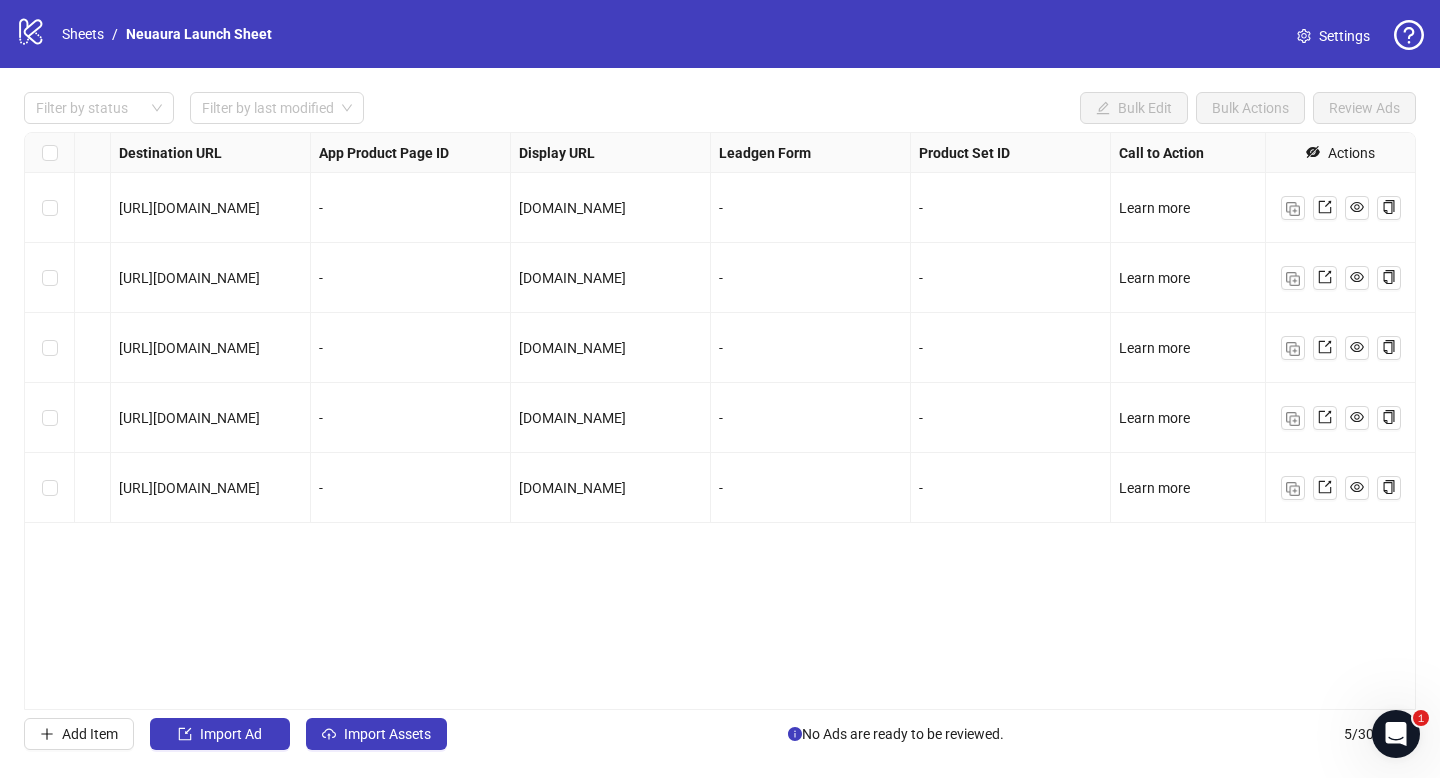 scroll, scrollTop: 0, scrollLeft: 1880, axis: horizontal 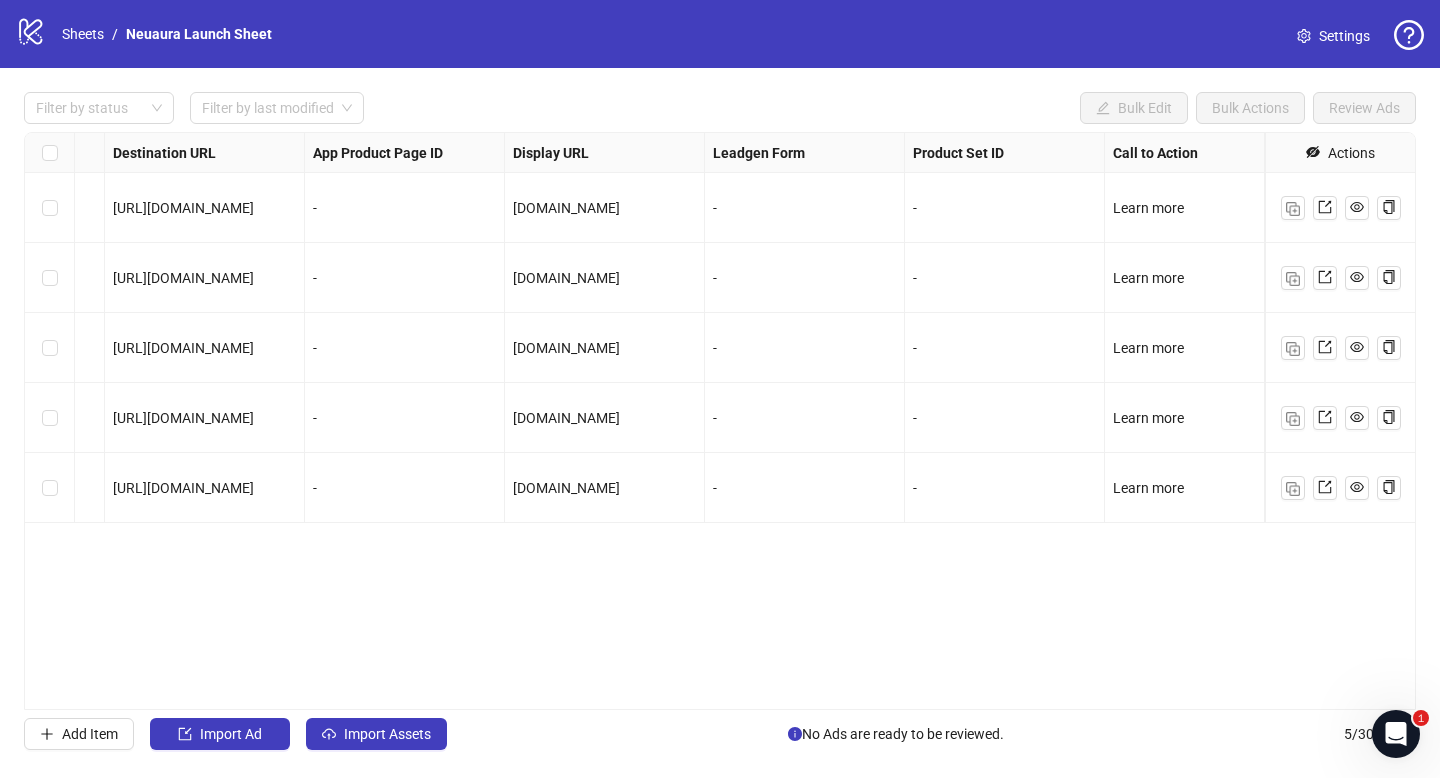 click on "[URL][DOMAIN_NAME]" at bounding box center [183, 208] 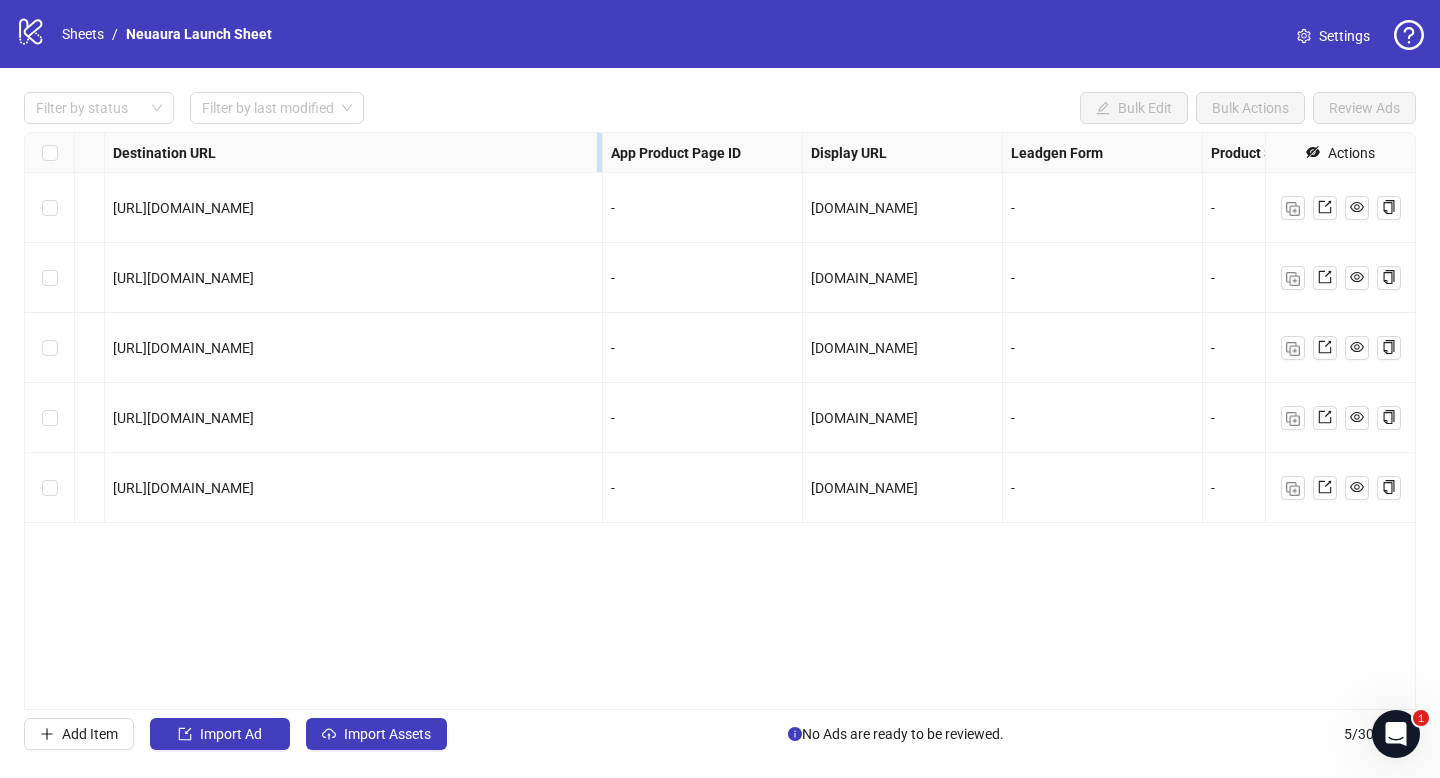 drag, startPoint x: 303, startPoint y: 150, endPoint x: 611, endPoint y: 164, distance: 308.31802 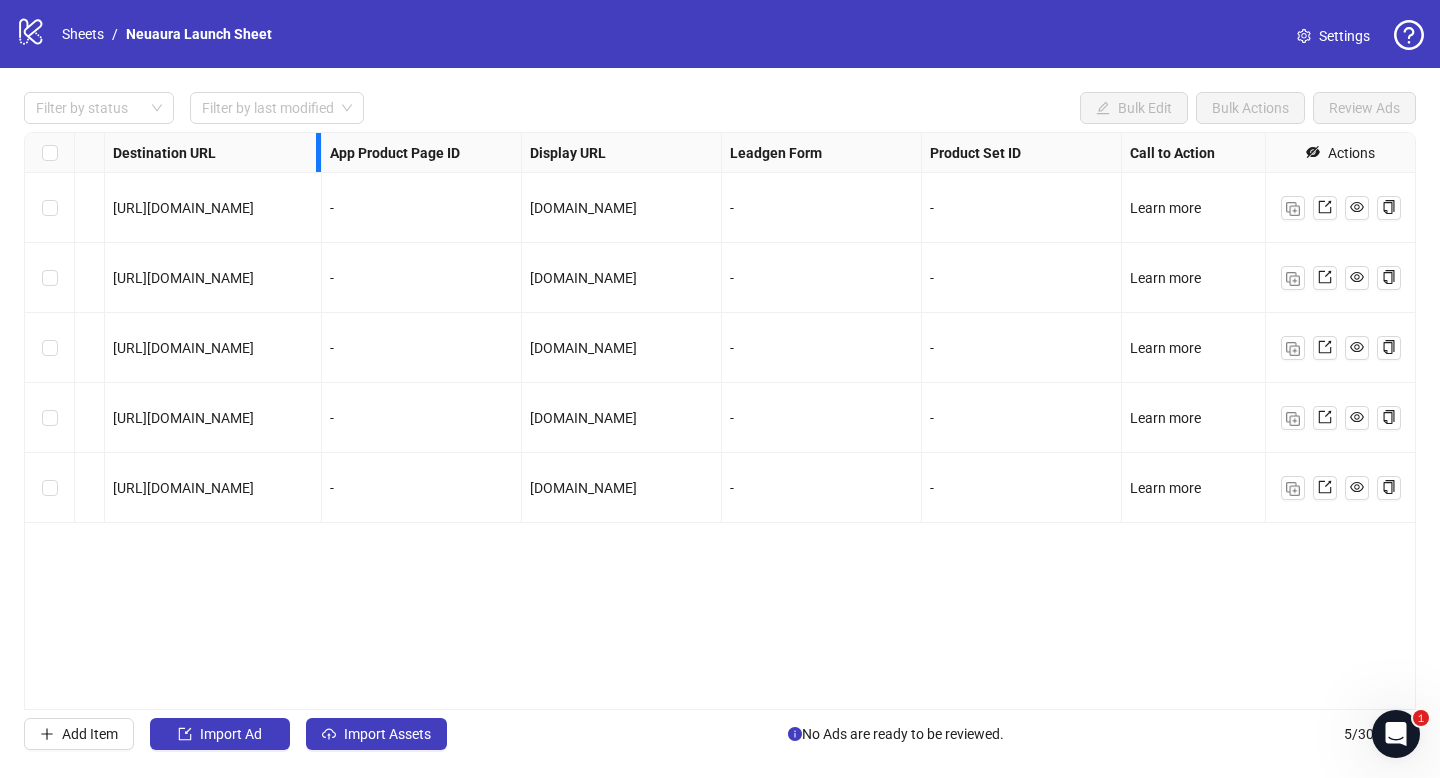 drag, startPoint x: 611, startPoint y: 150, endPoint x: 622, endPoint y: 202, distance: 53.15073 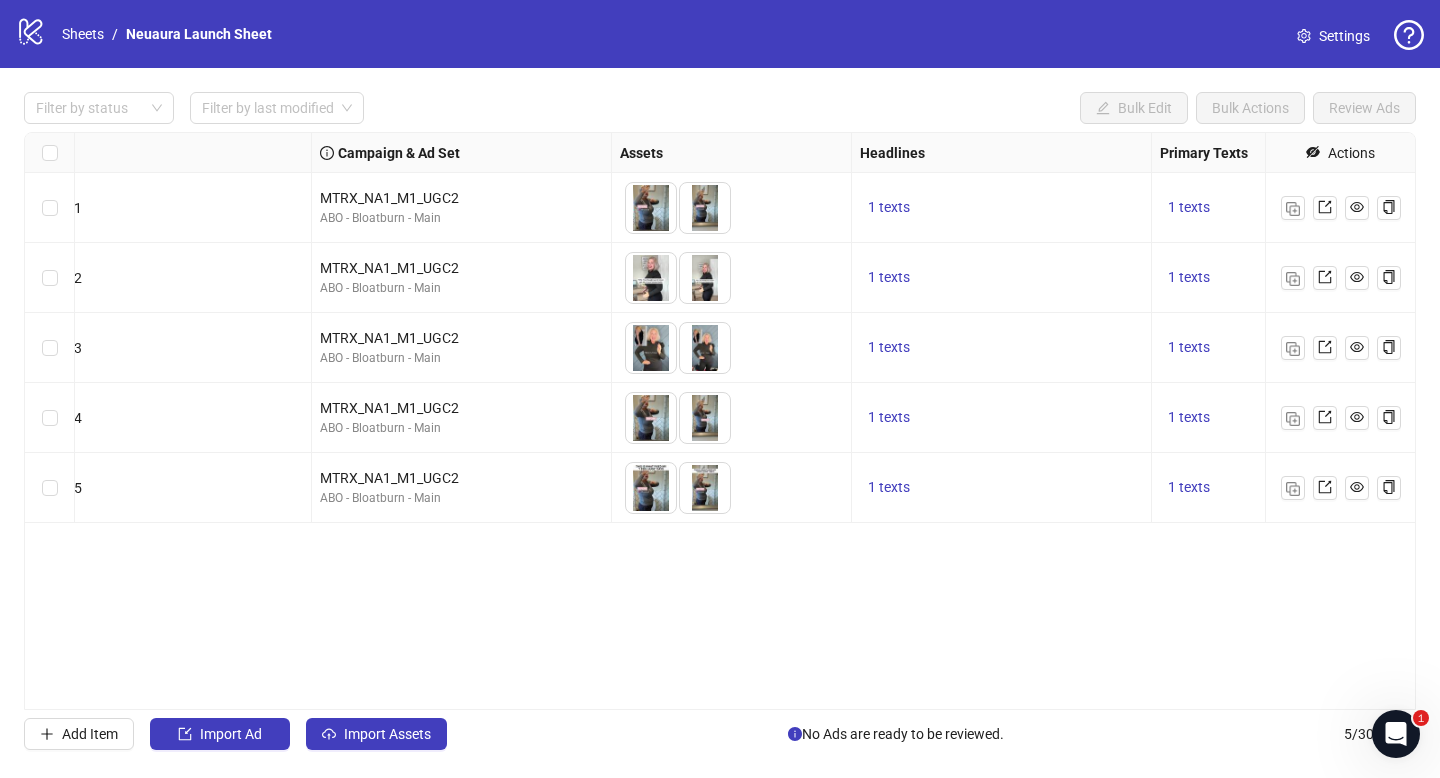scroll, scrollTop: 0, scrollLeft: 0, axis: both 